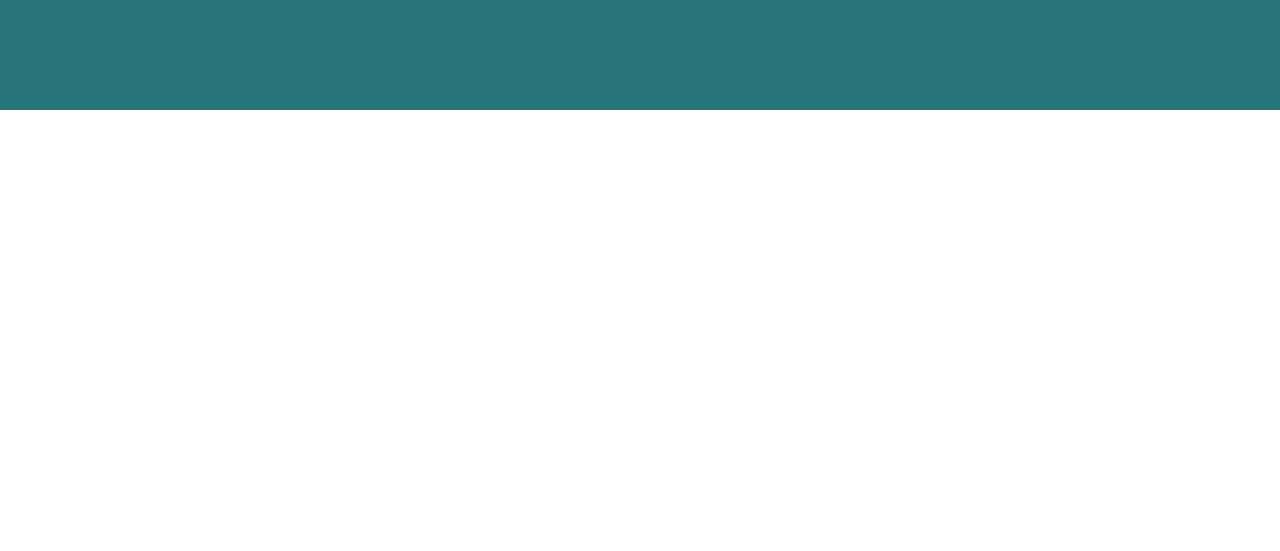 scroll, scrollTop: 0, scrollLeft: 0, axis: both 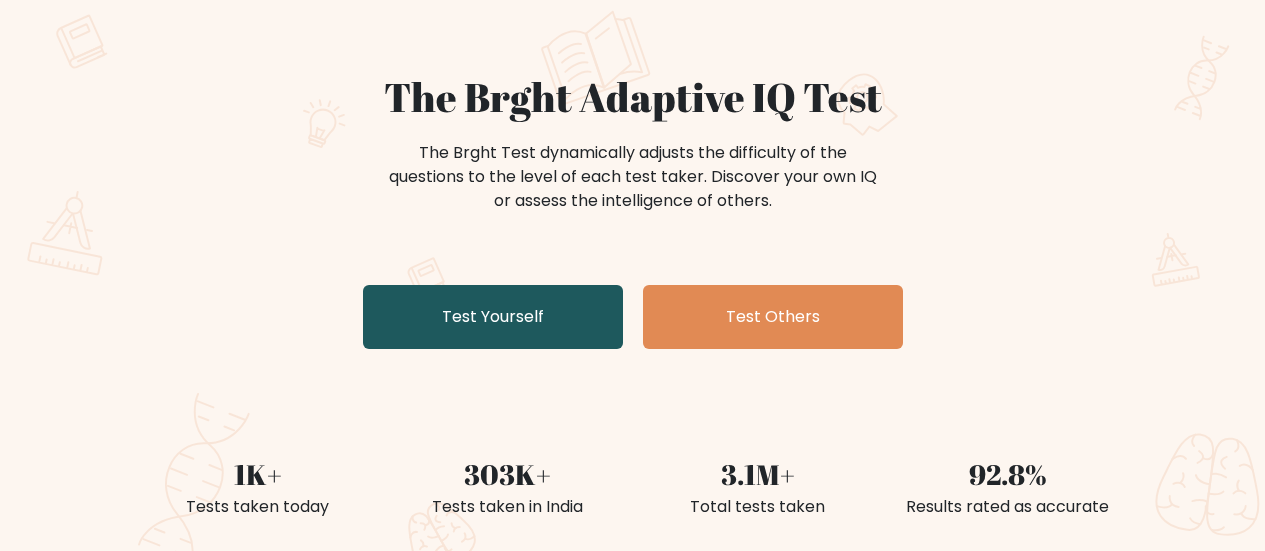 click on "Test Yourself" at bounding box center (493, 317) 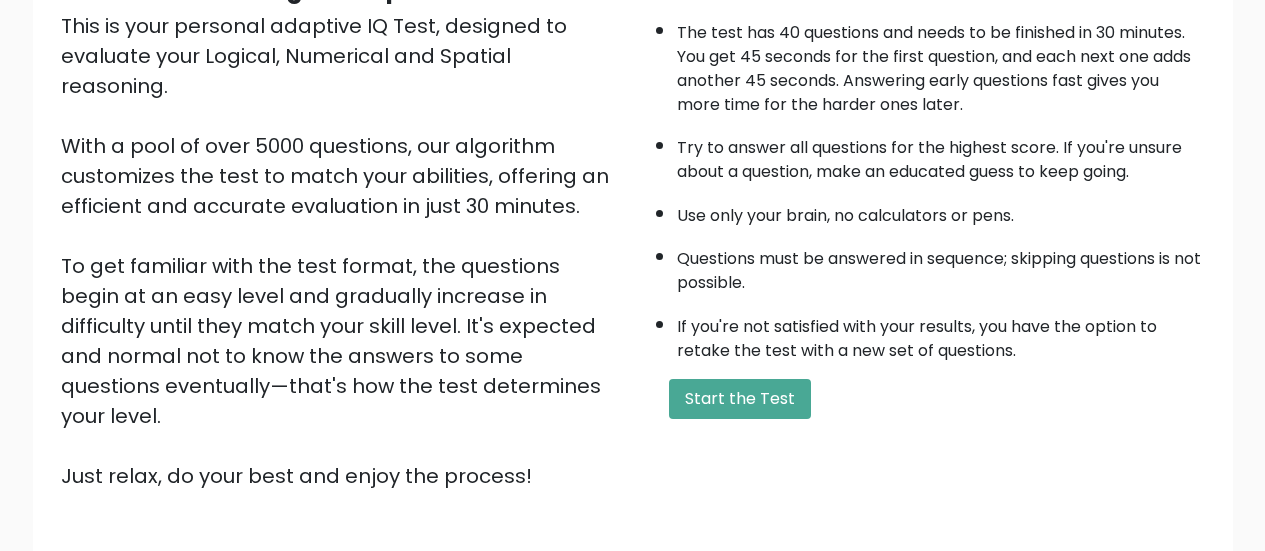 scroll, scrollTop: 231, scrollLeft: 0, axis: vertical 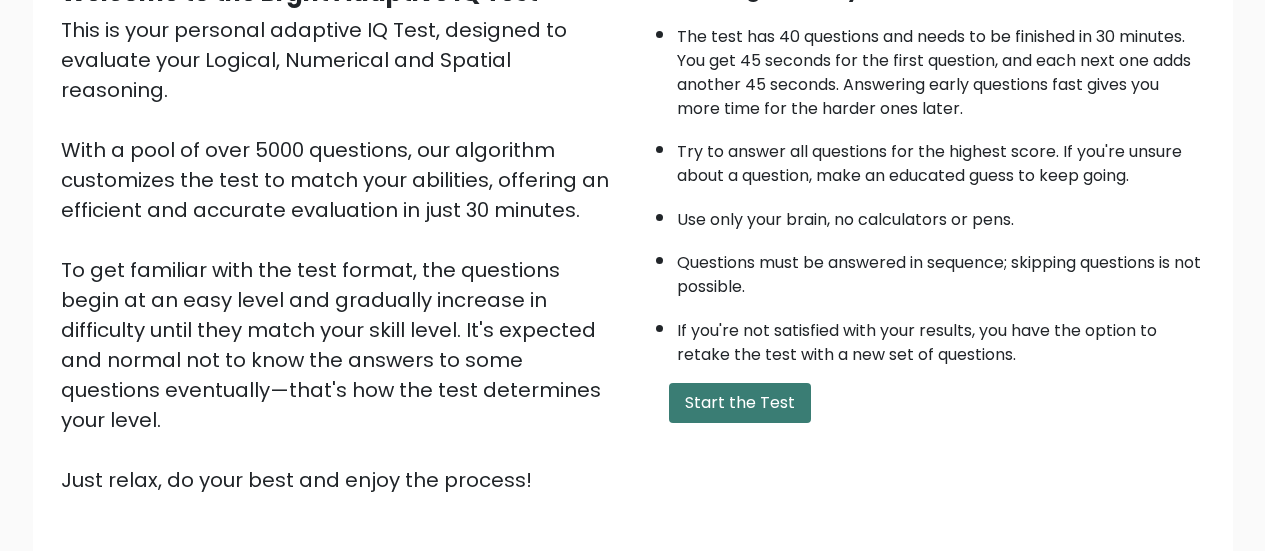 click on "Start the Test" at bounding box center [740, 403] 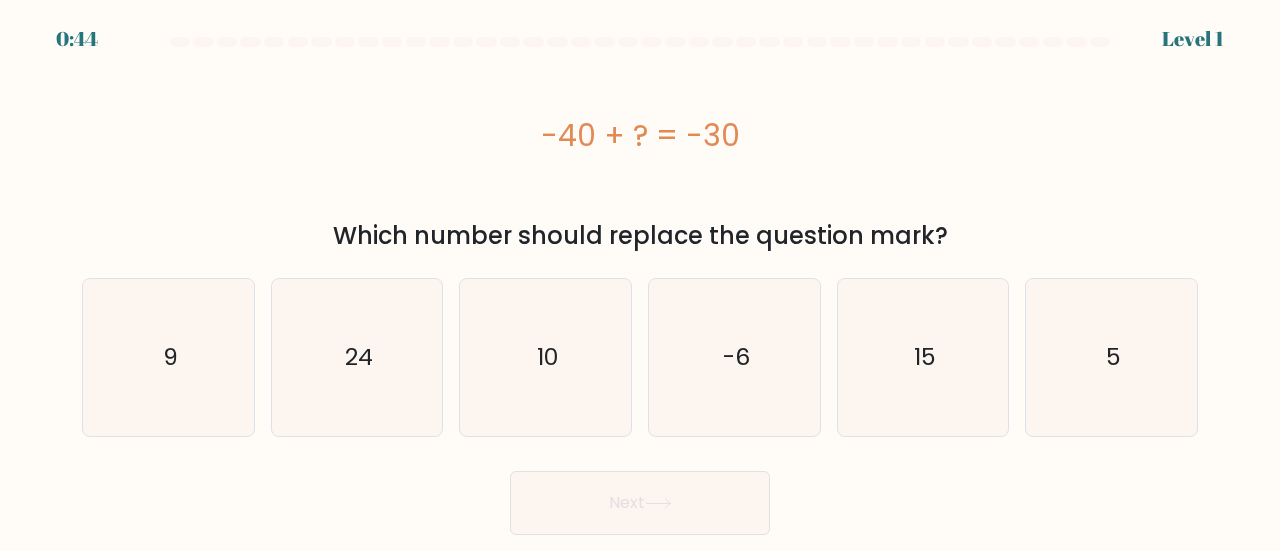 scroll, scrollTop: 0, scrollLeft: 0, axis: both 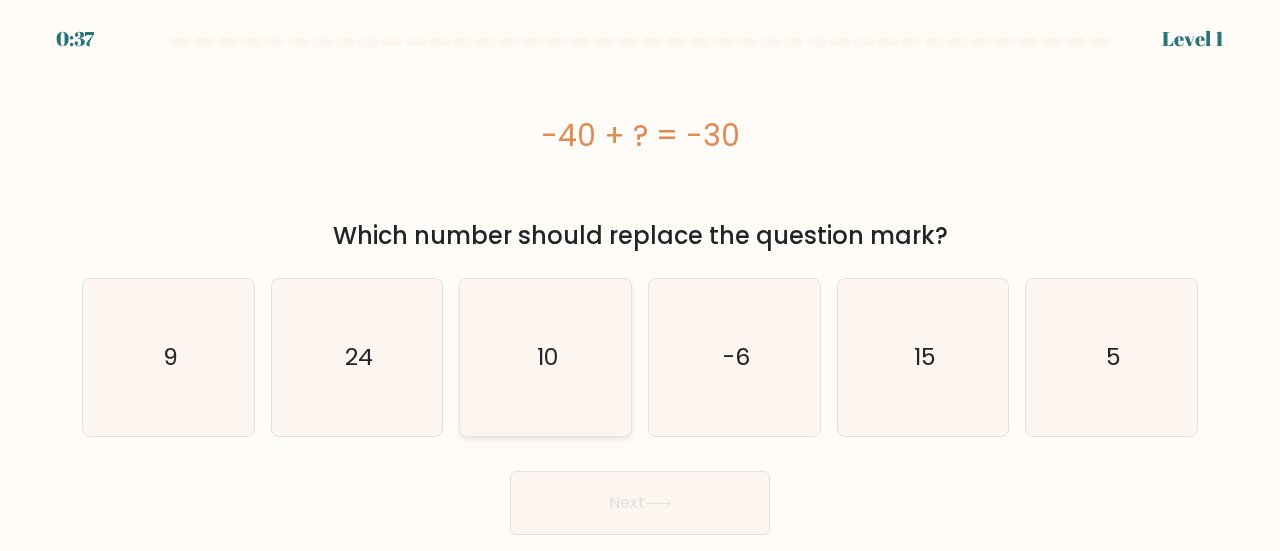 click on "10" 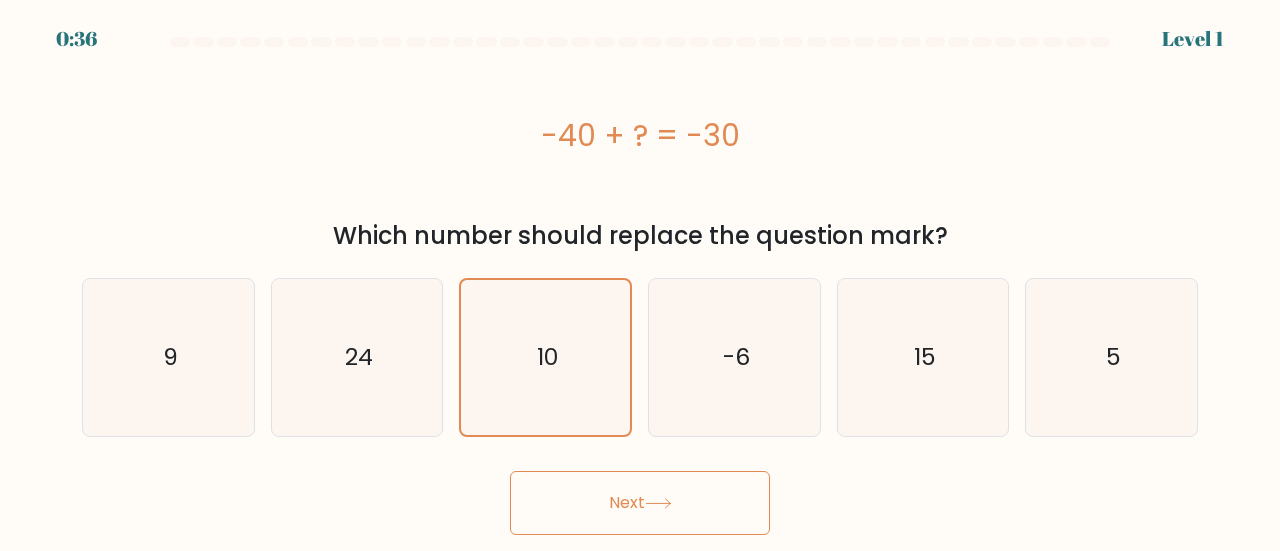 click on "Next" at bounding box center (640, 503) 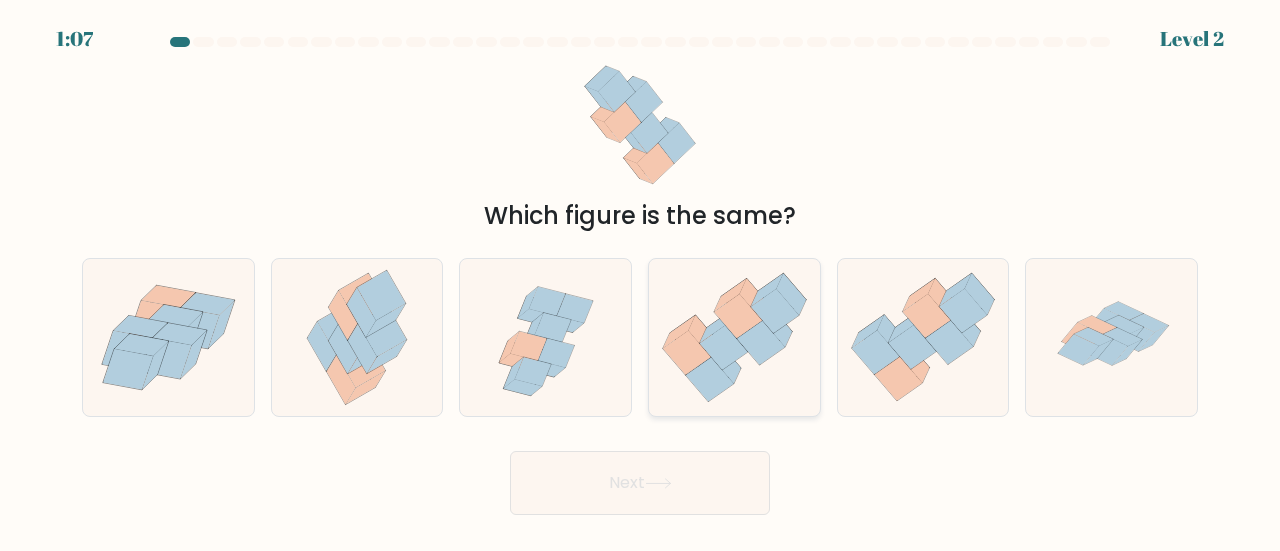 click 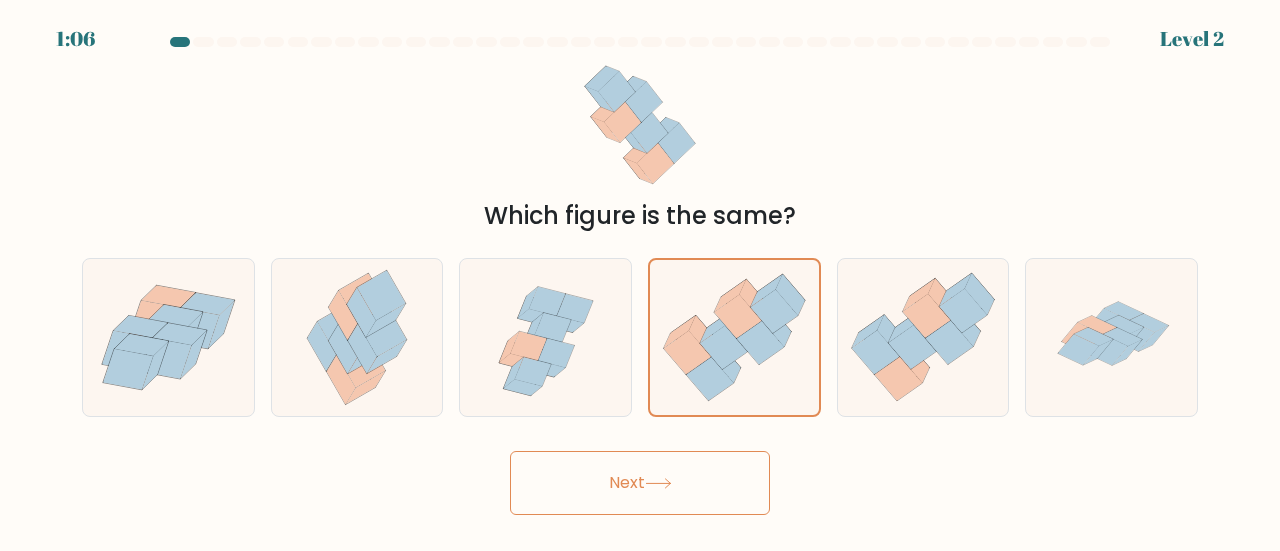 click on "Next" at bounding box center (640, 483) 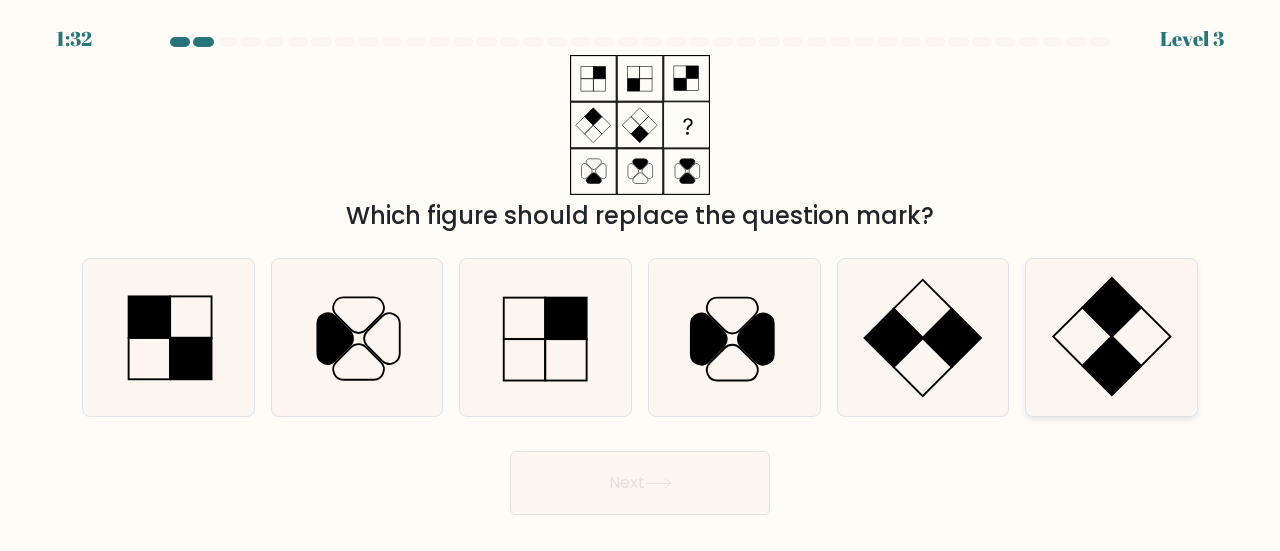 click 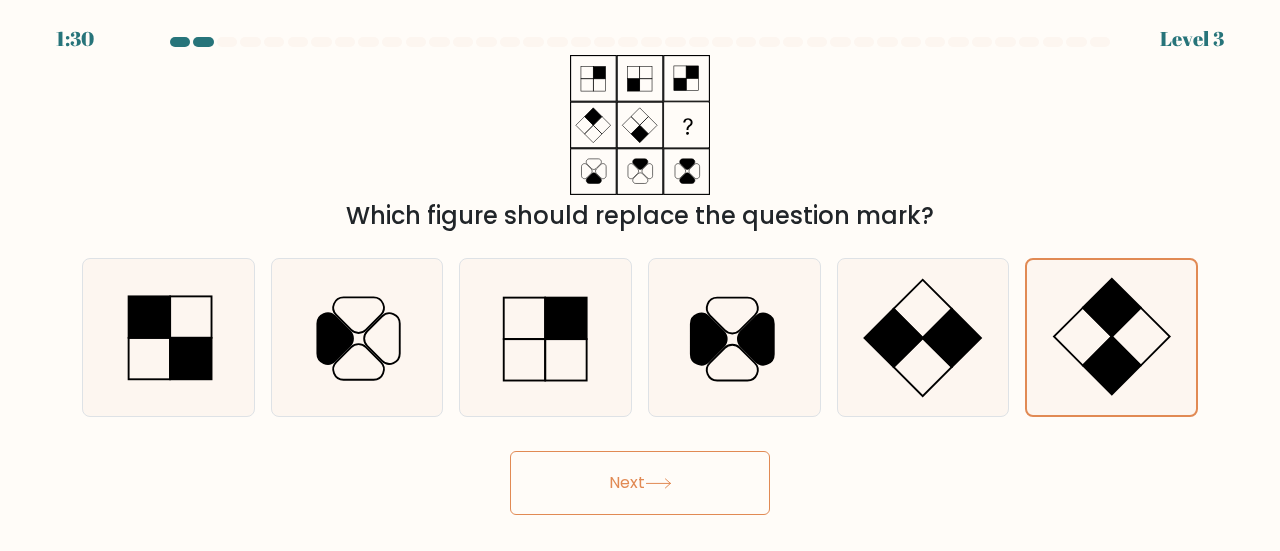 click on "Next" at bounding box center (640, 483) 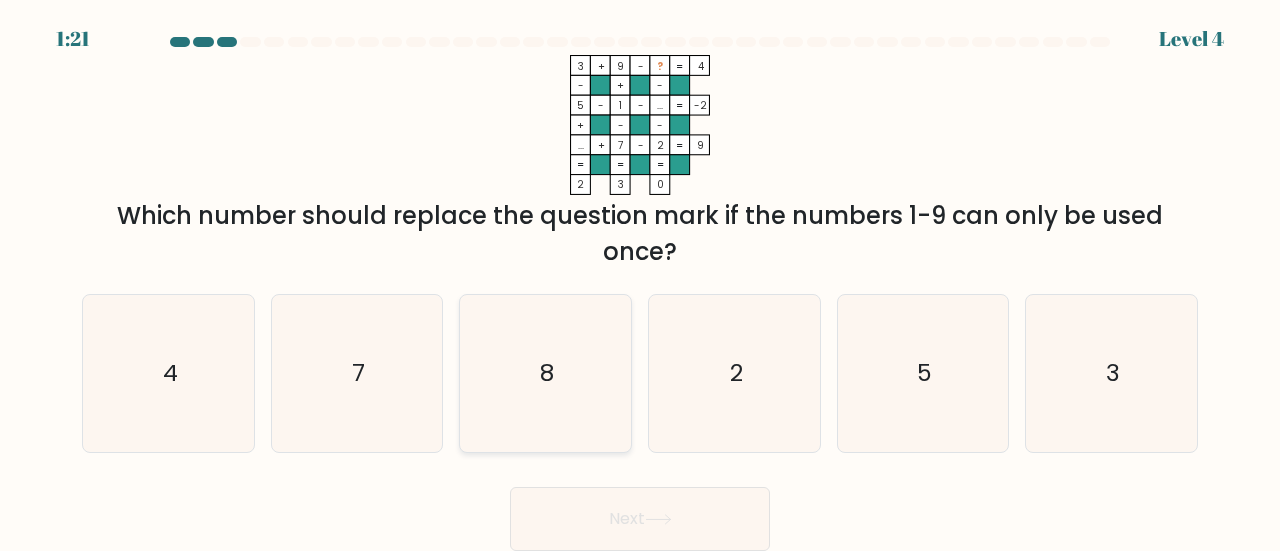 click on "8" 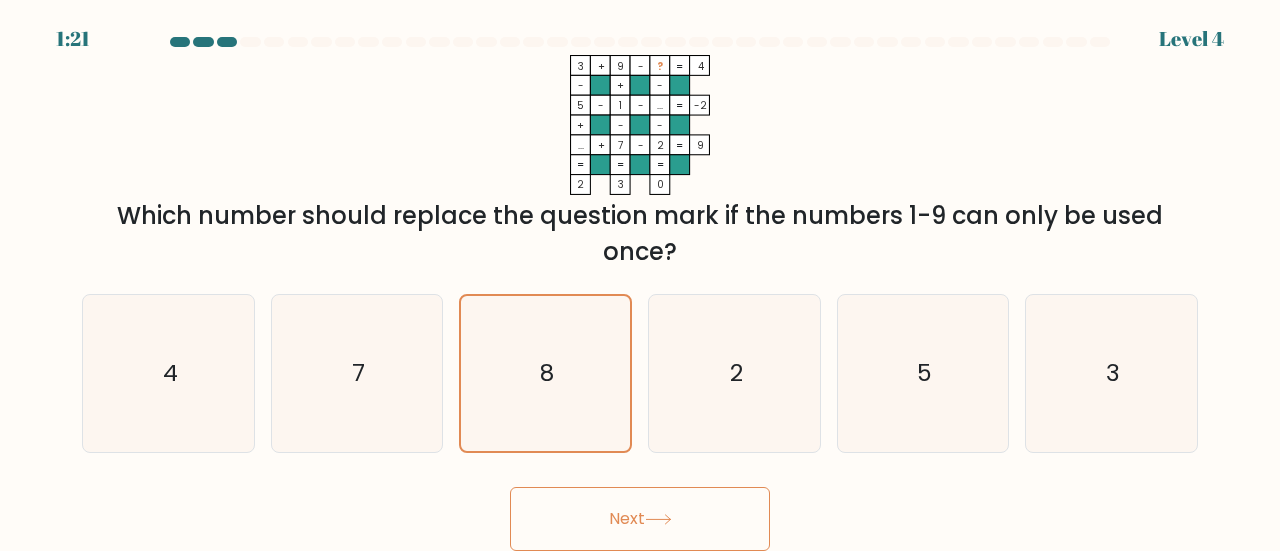 click on "Next" at bounding box center [640, 519] 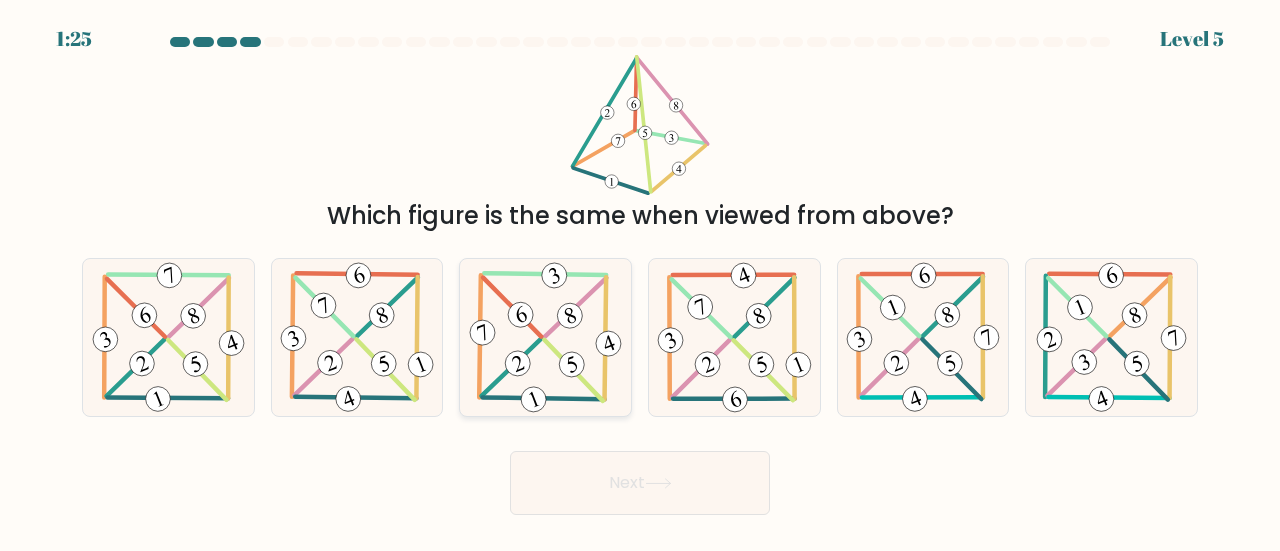 click 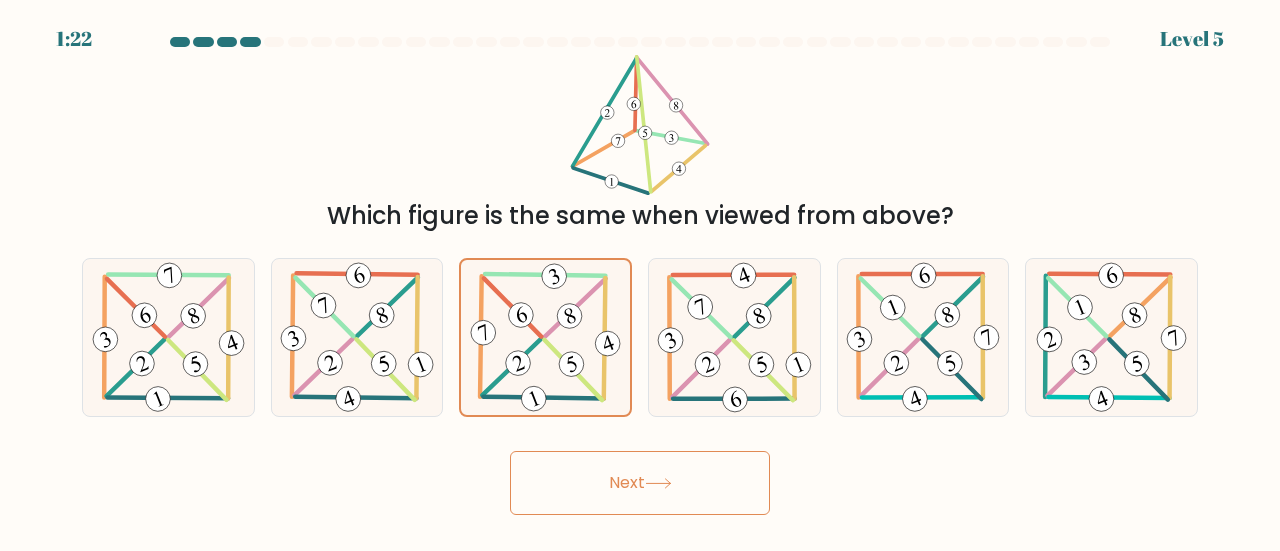 click on "Next" at bounding box center [640, 483] 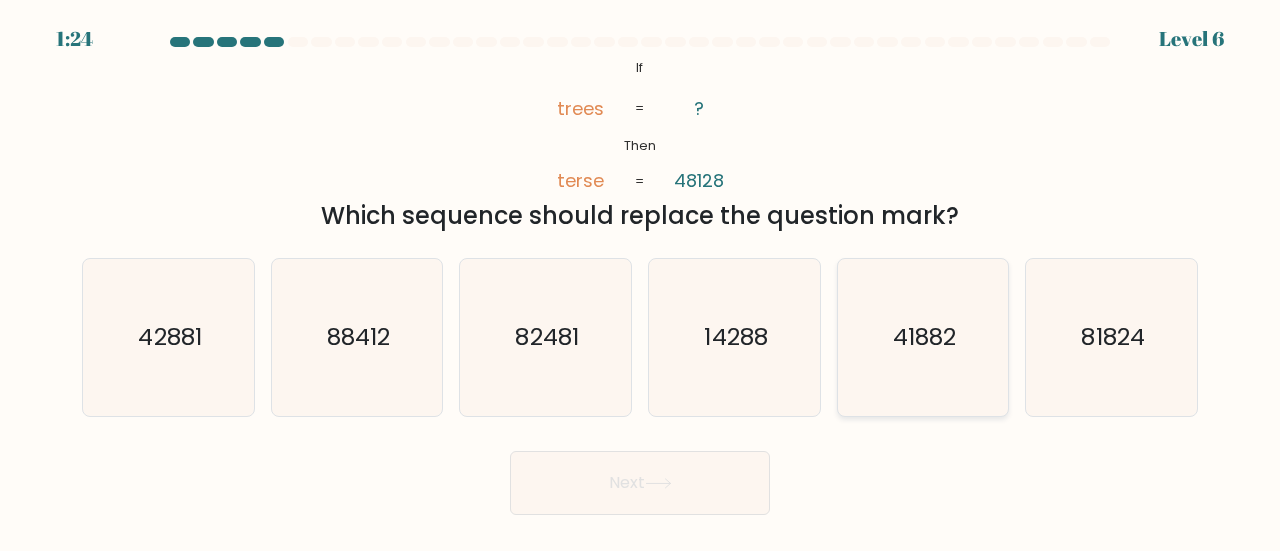click on "41882" 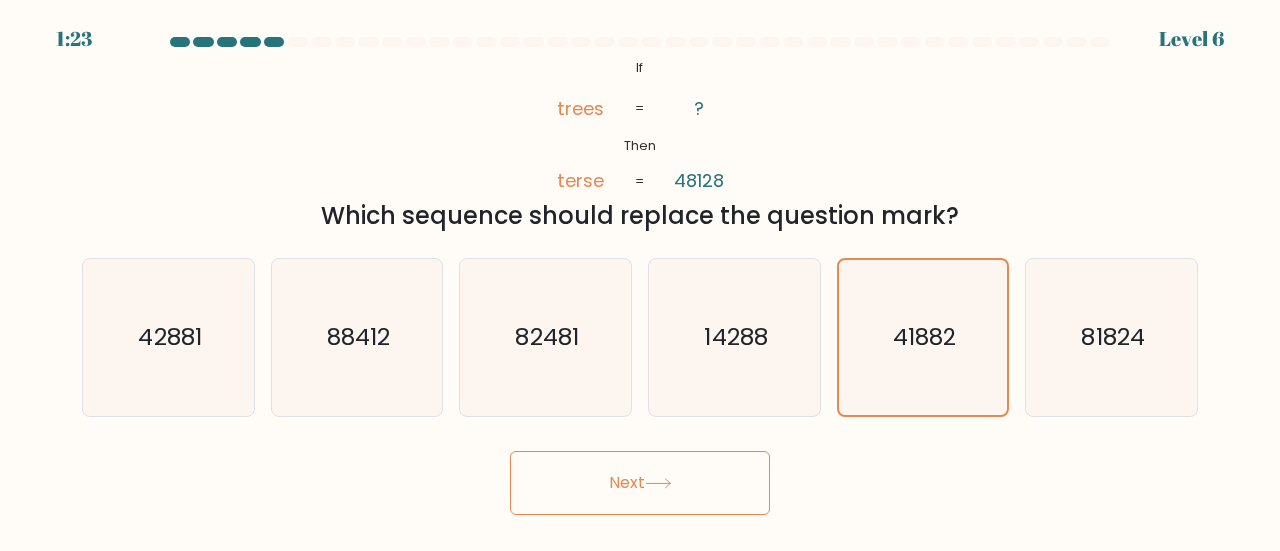 click on "Next" at bounding box center (640, 478) 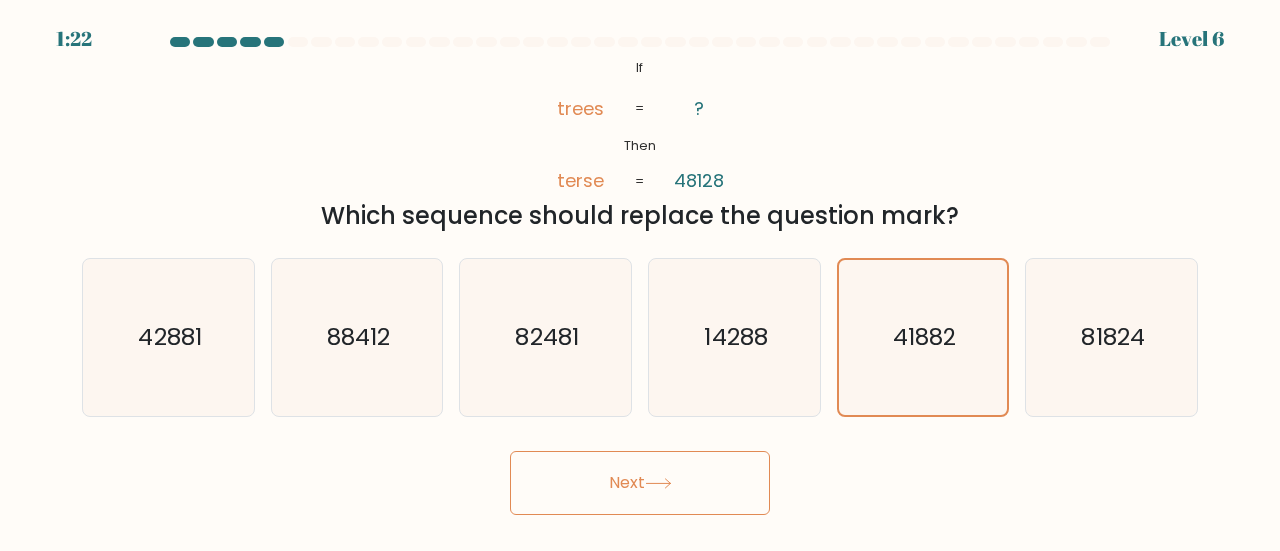 click on "Next" at bounding box center [640, 483] 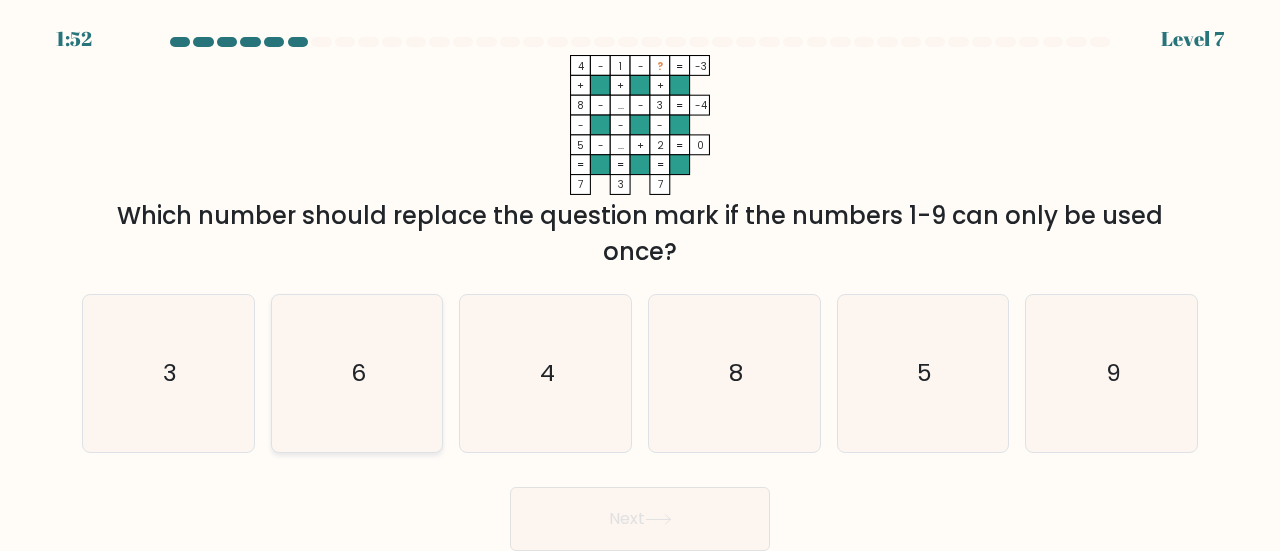 click on "6" 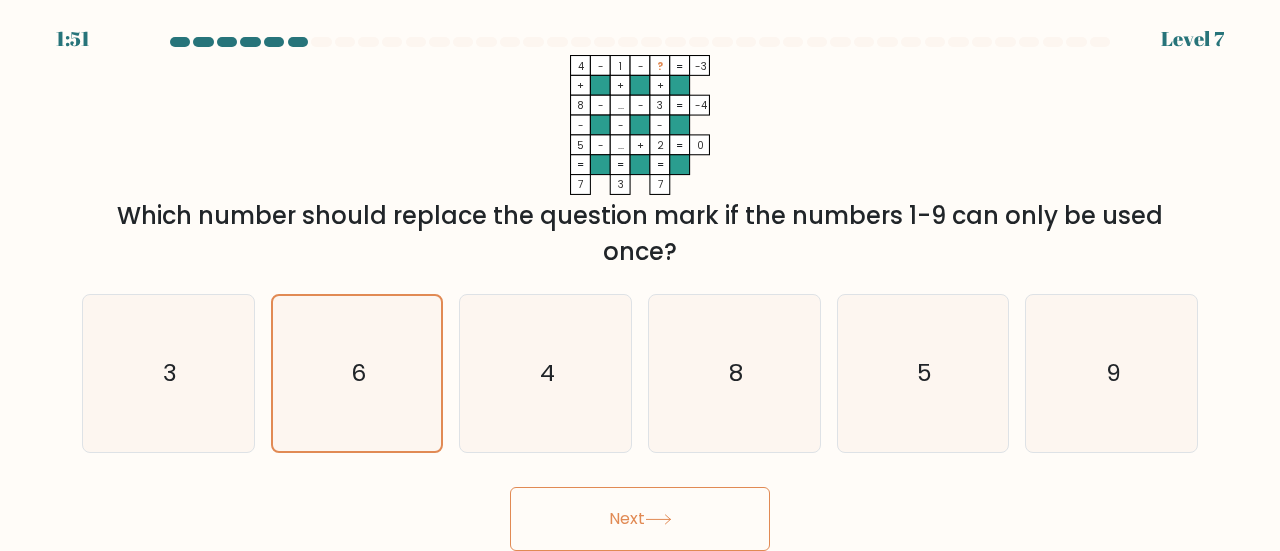 click on "Next" at bounding box center [640, 519] 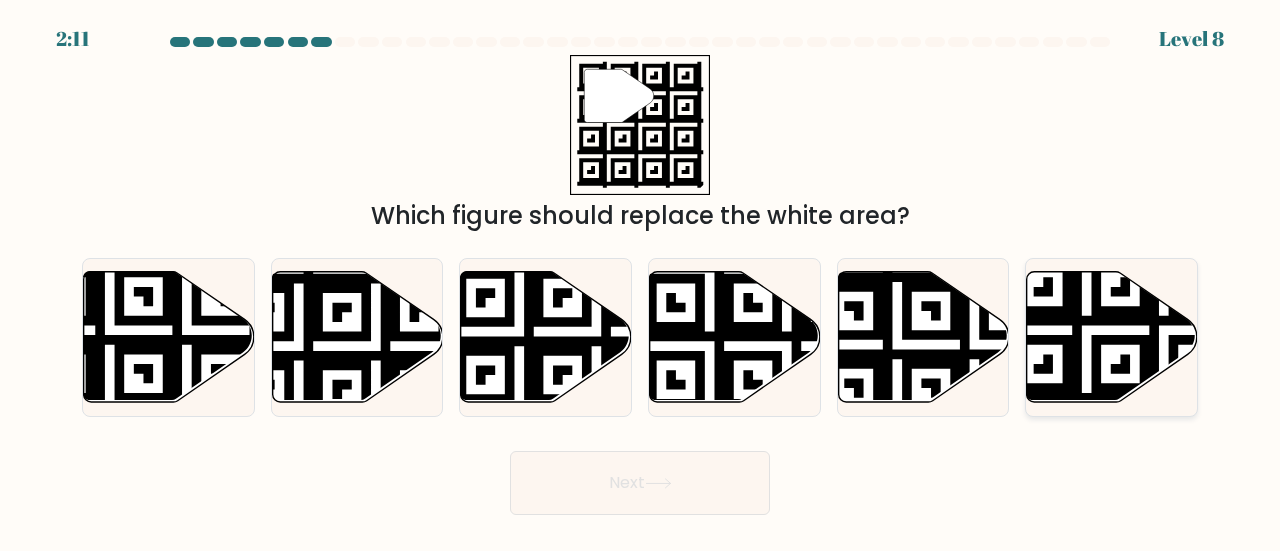 click 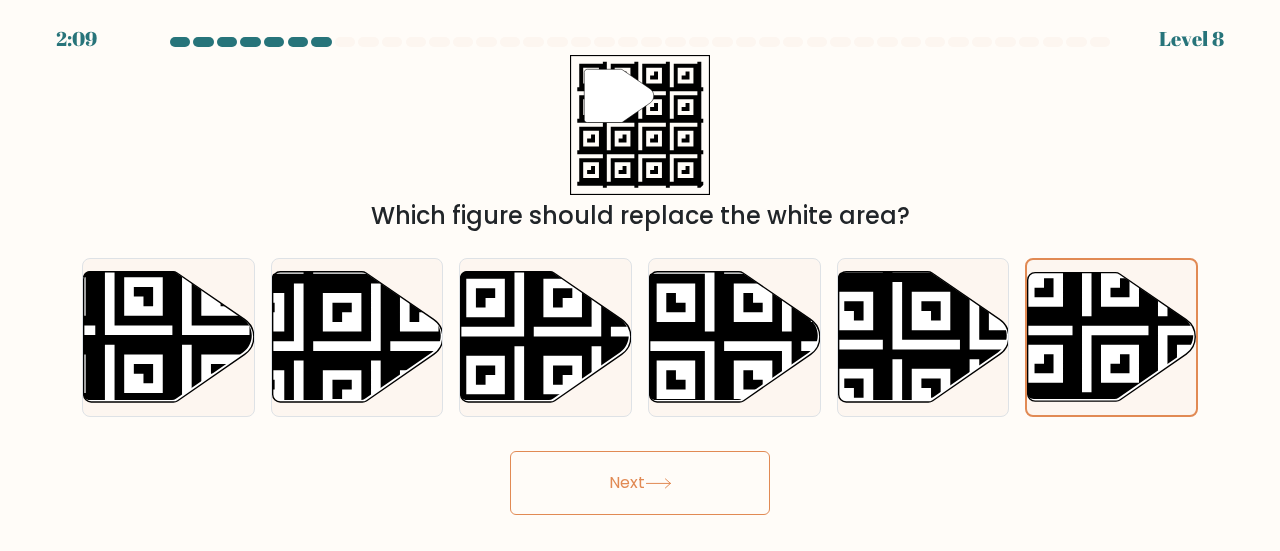 click on "Next" at bounding box center (640, 483) 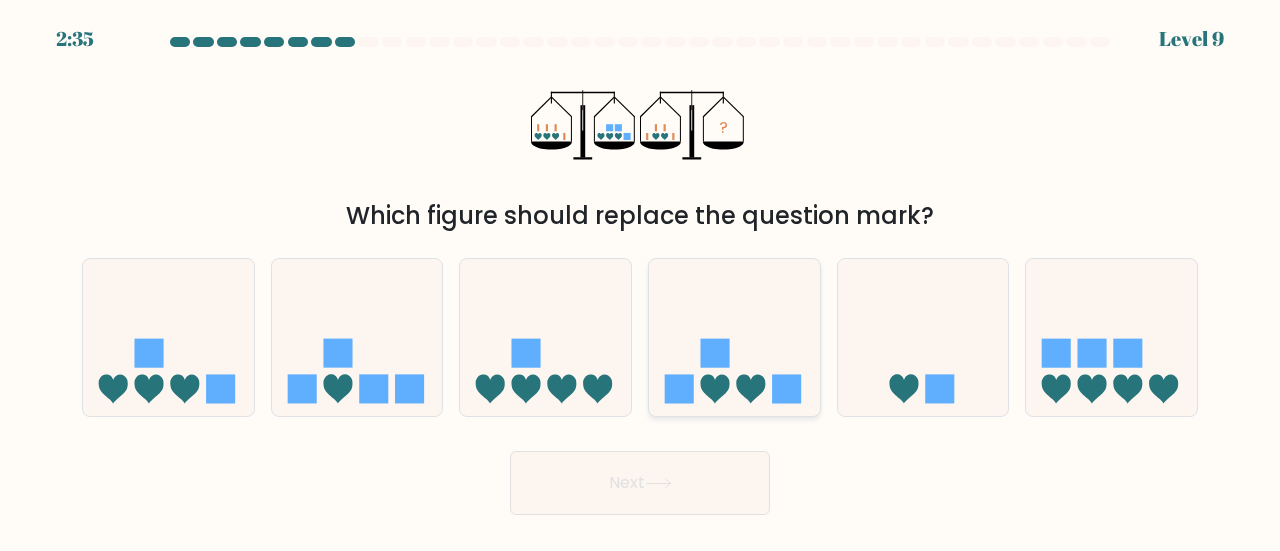 click 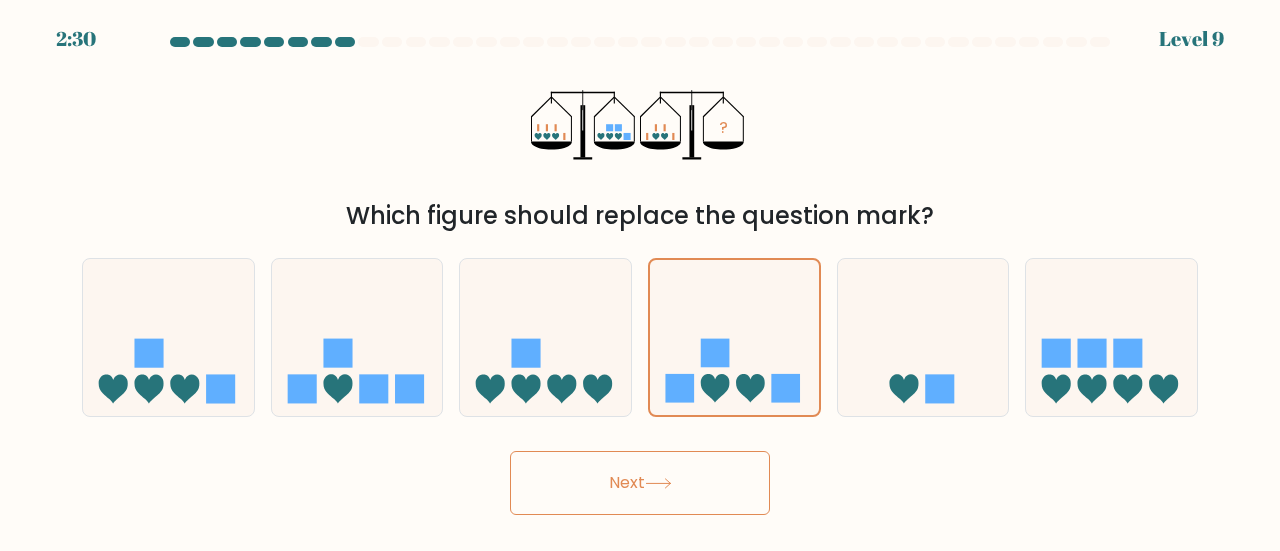 click on "Next" at bounding box center (640, 483) 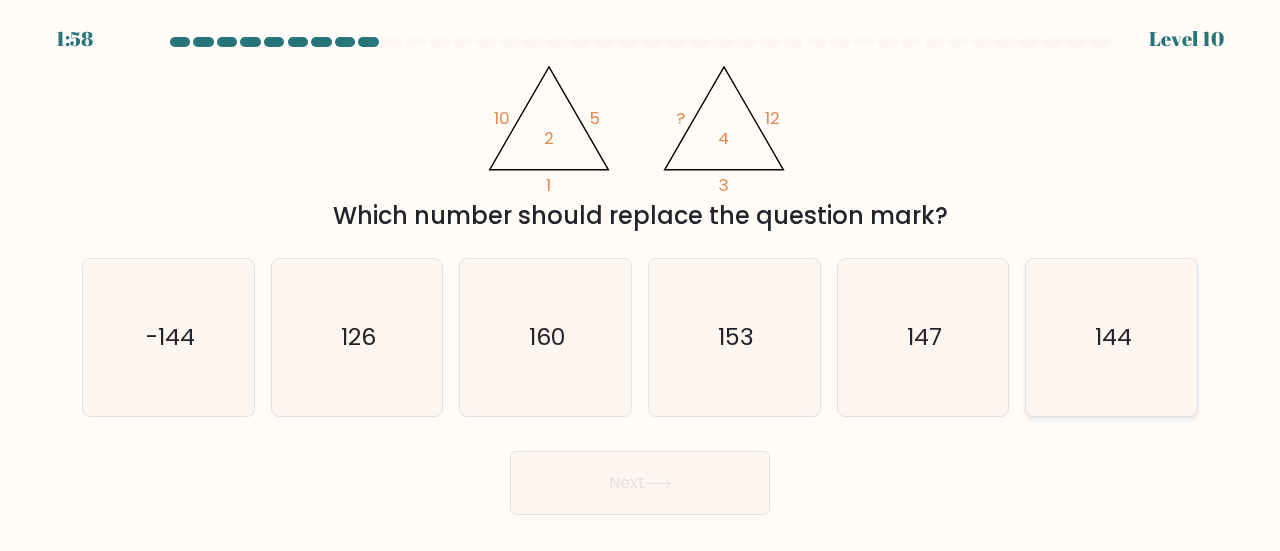 click on "144" 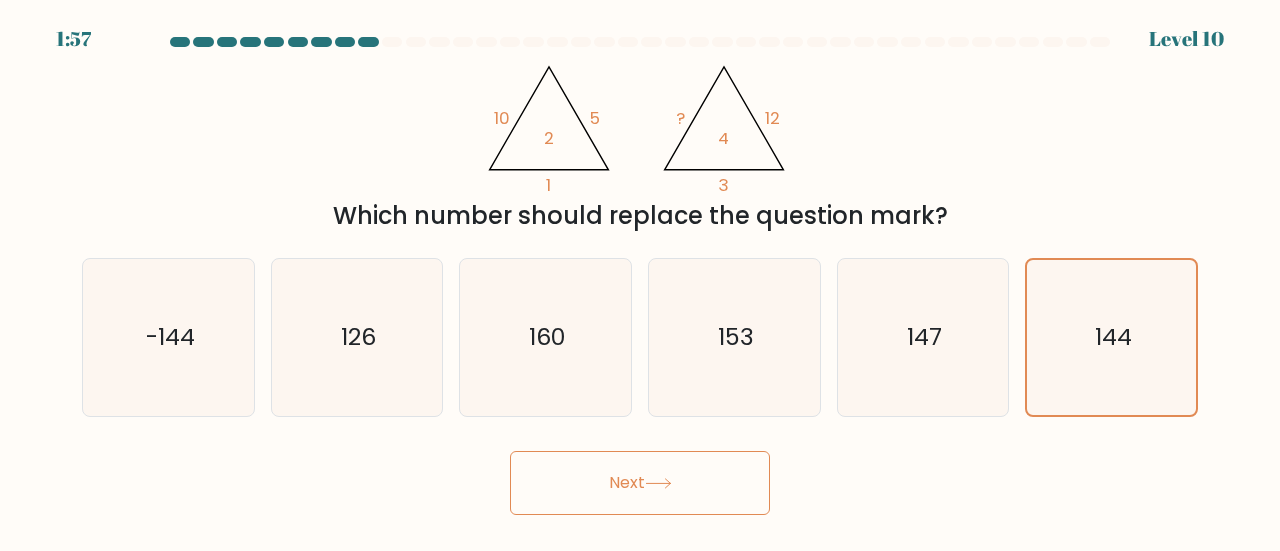 click on "Next" at bounding box center [640, 483] 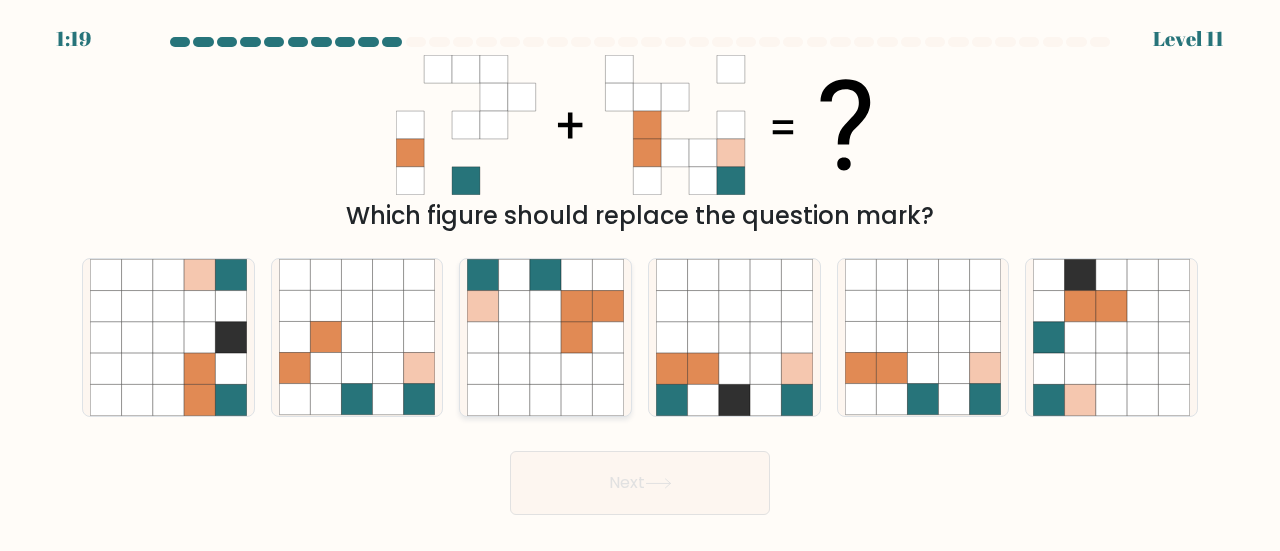 click 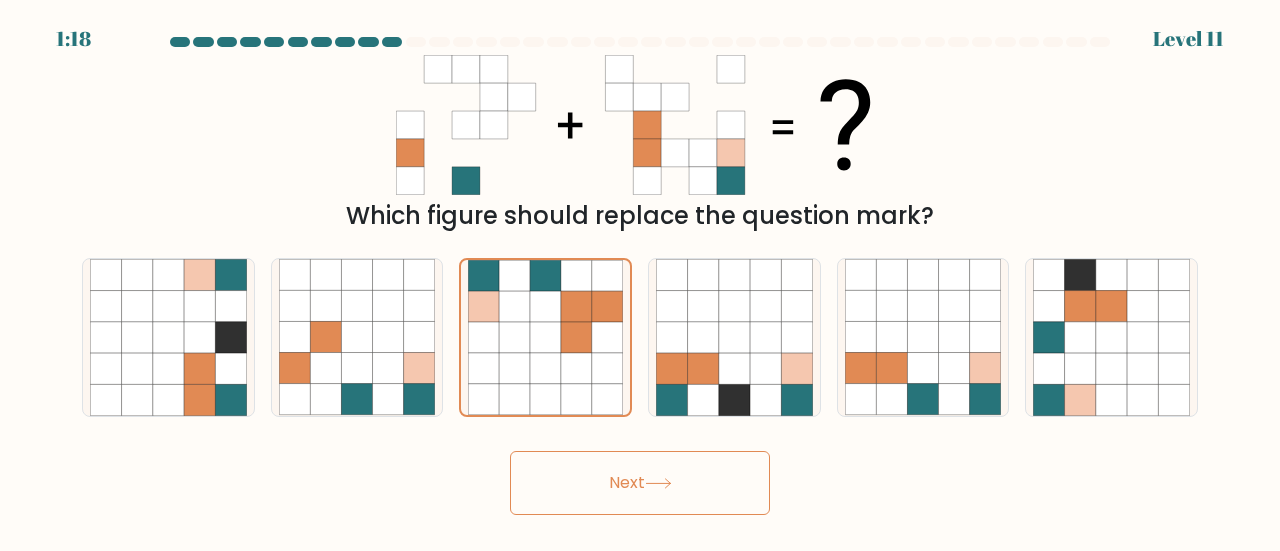 click on "Next" at bounding box center (640, 483) 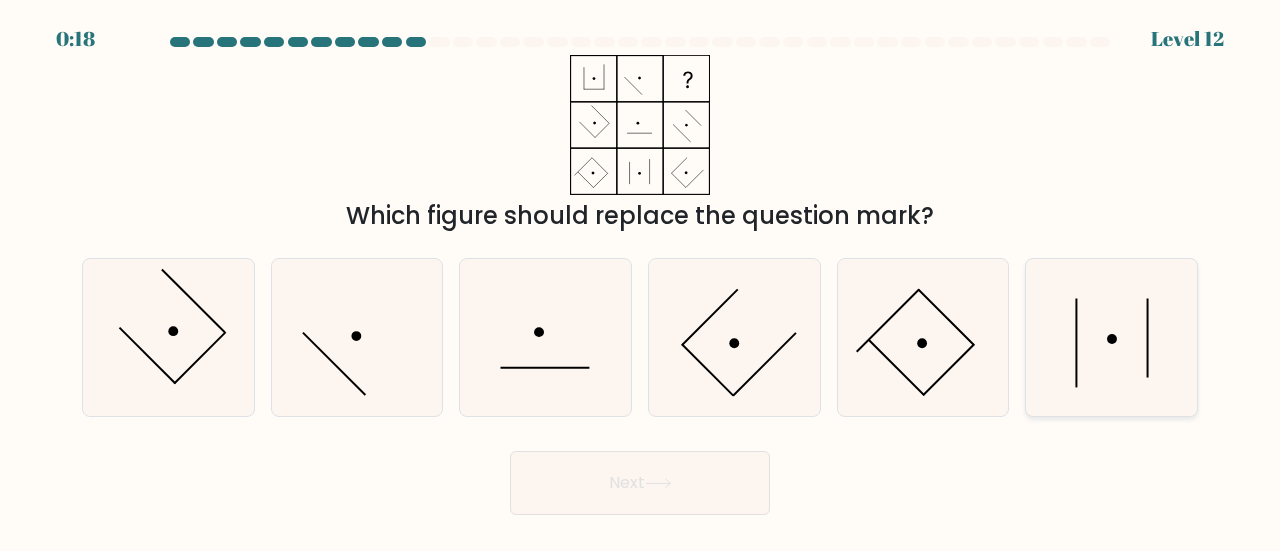 click 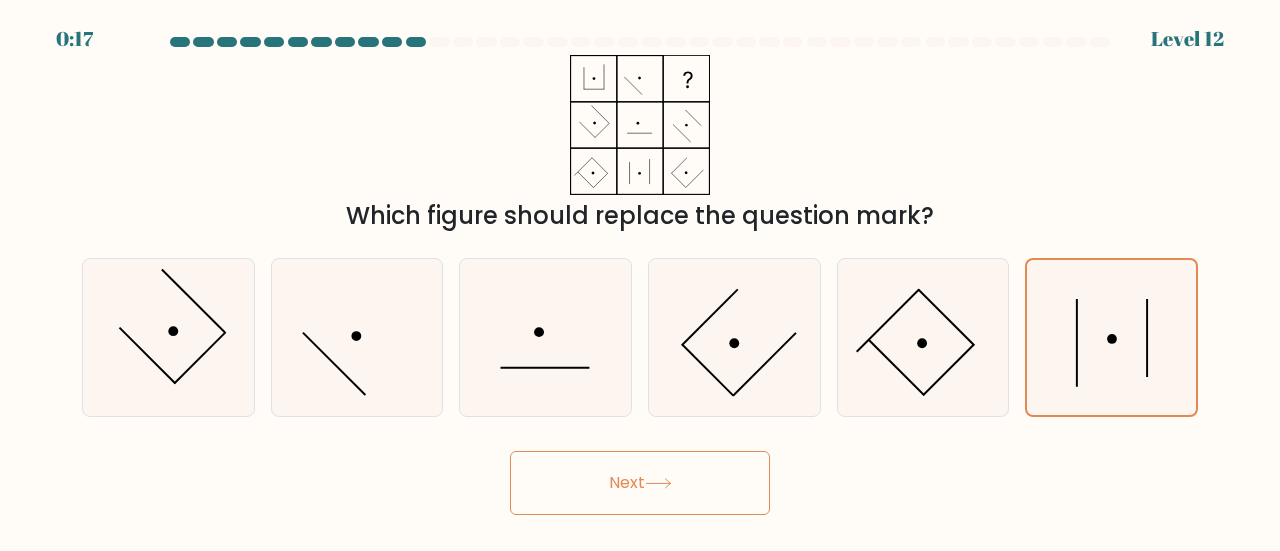 click on "Next" at bounding box center [640, 483] 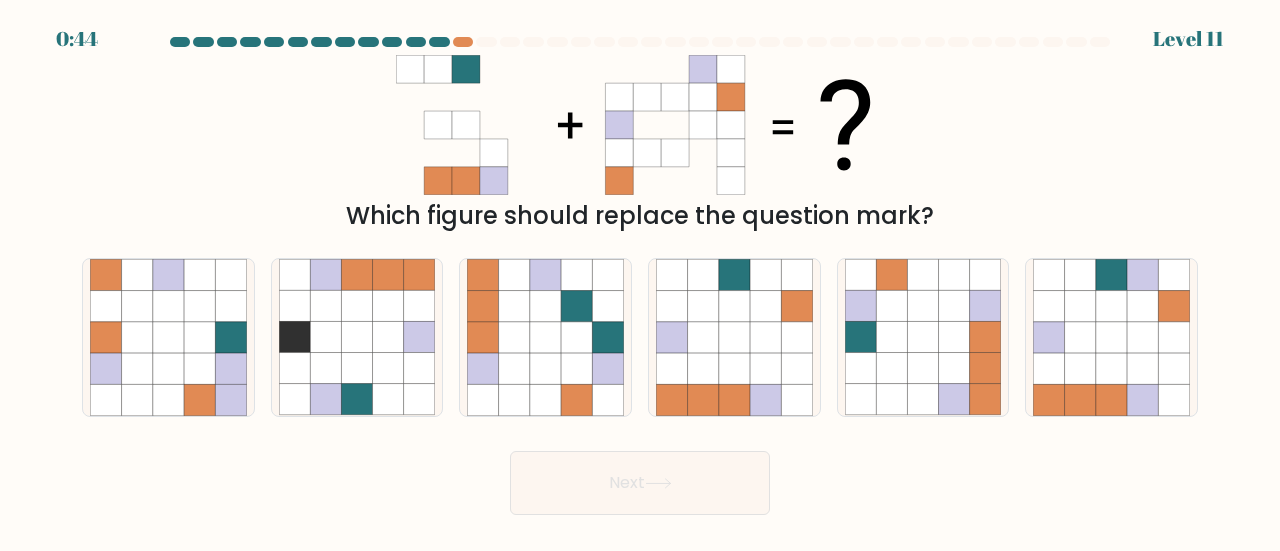 scroll, scrollTop: 0, scrollLeft: 0, axis: both 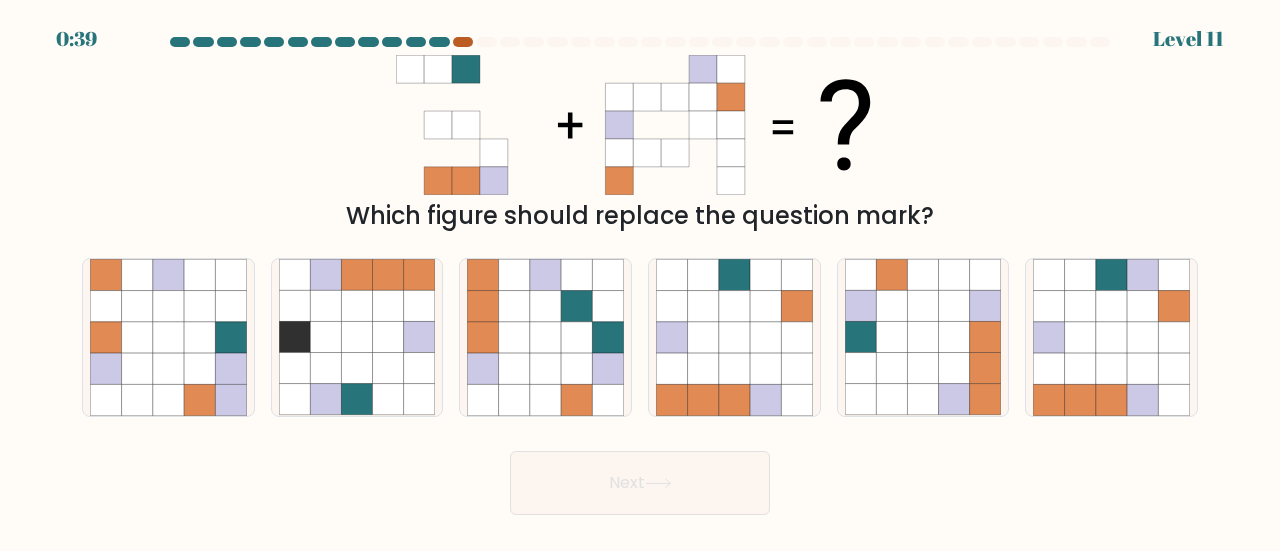 click at bounding box center [463, 42] 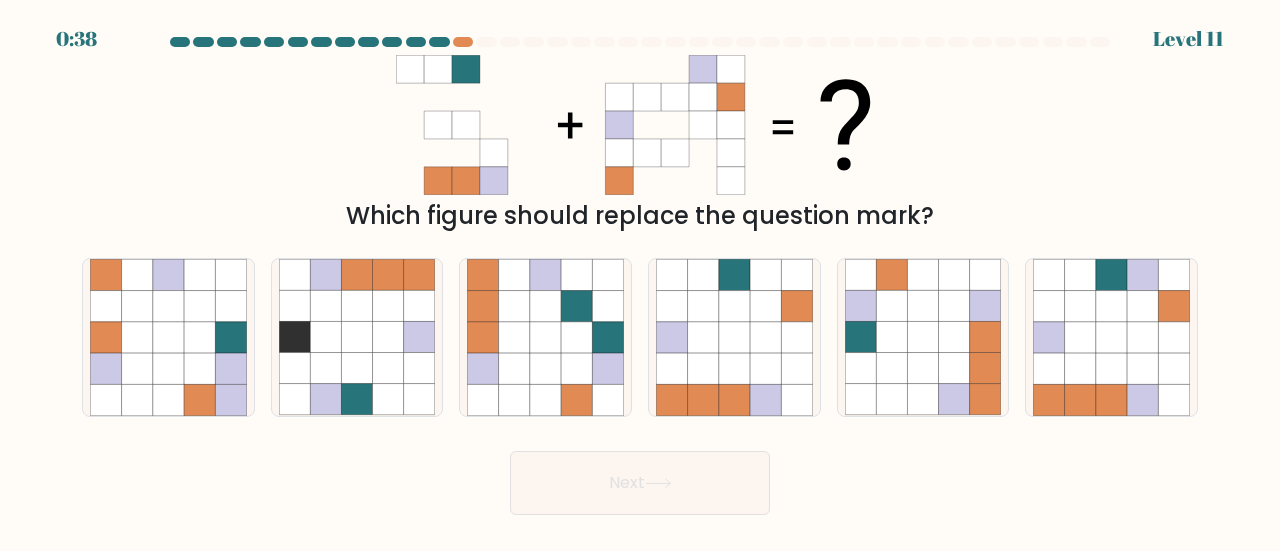 click on "0:38
Level 11" at bounding box center (640, 27) 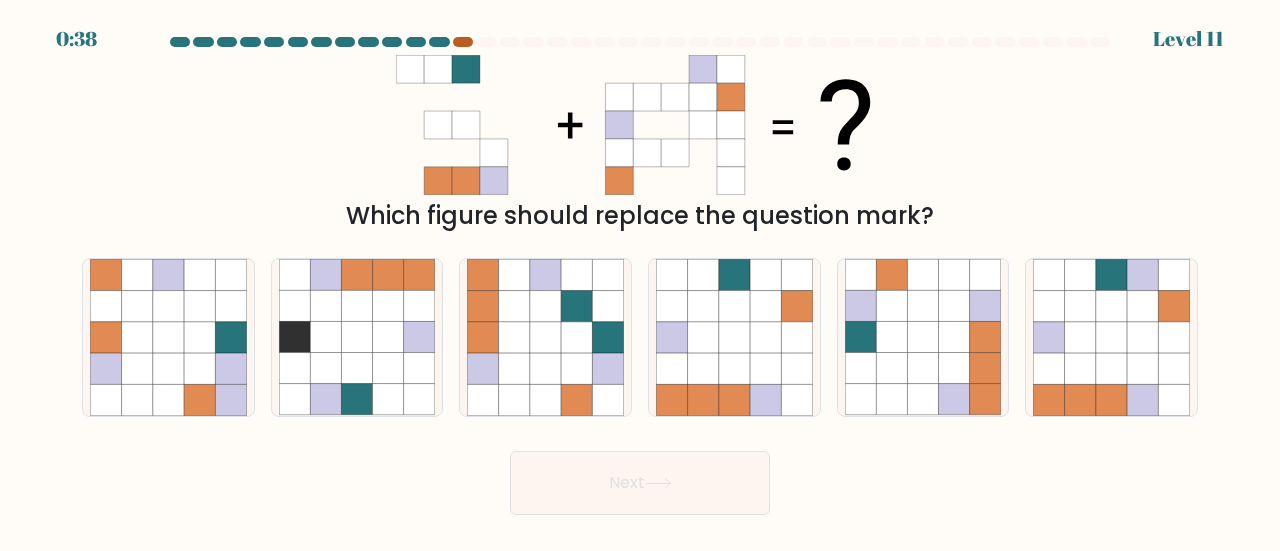 click at bounding box center [463, 42] 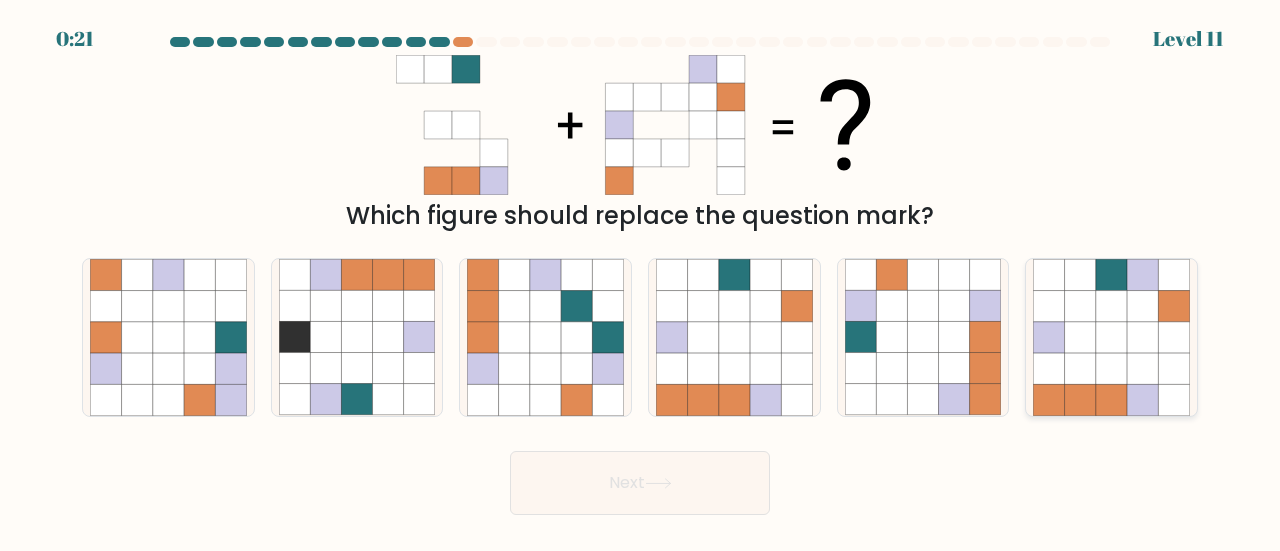 click 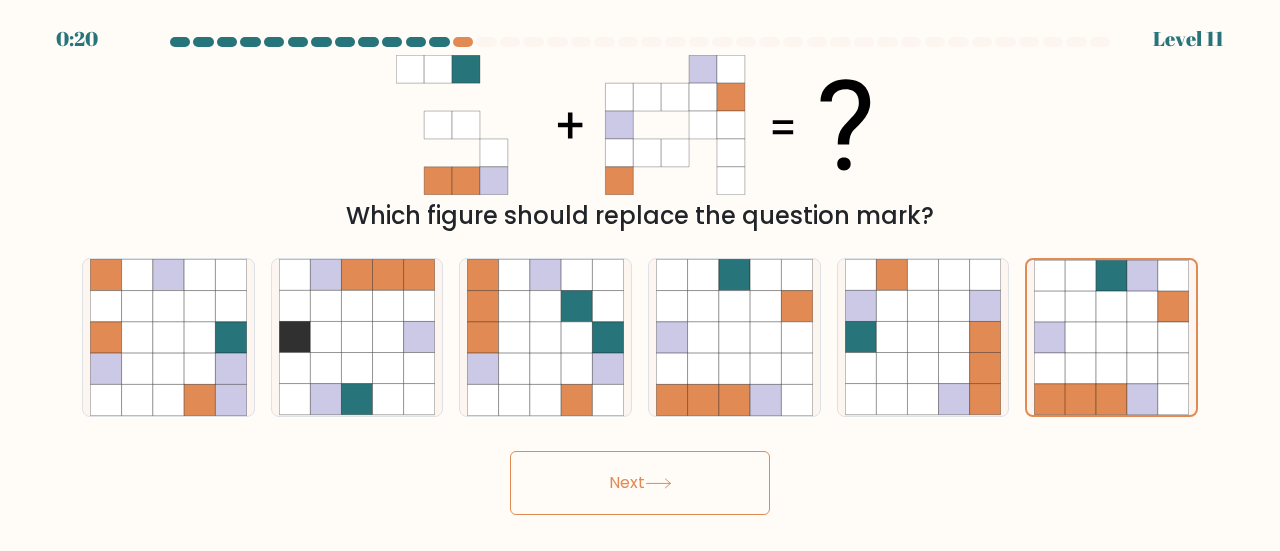 click on "Next" at bounding box center [640, 483] 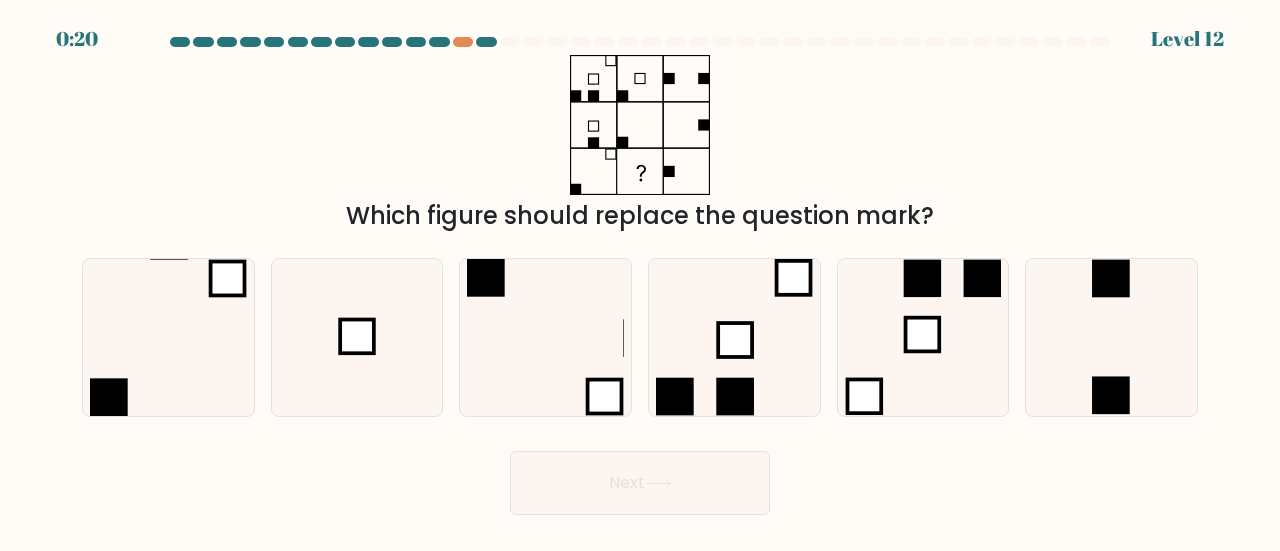 click on "Next" at bounding box center [640, 483] 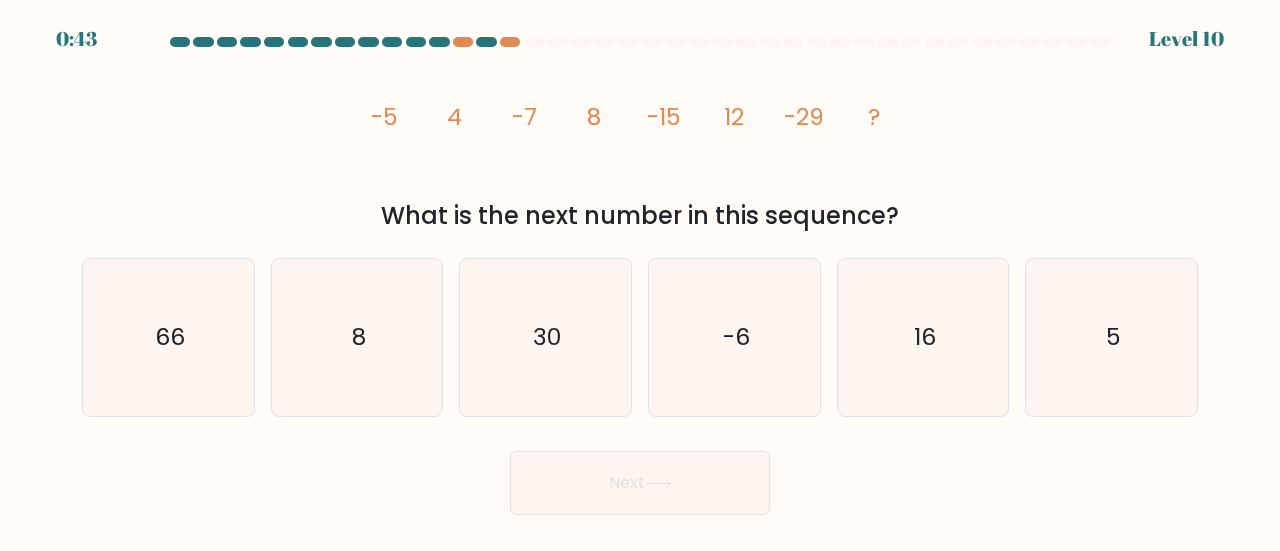 scroll, scrollTop: 0, scrollLeft: 0, axis: both 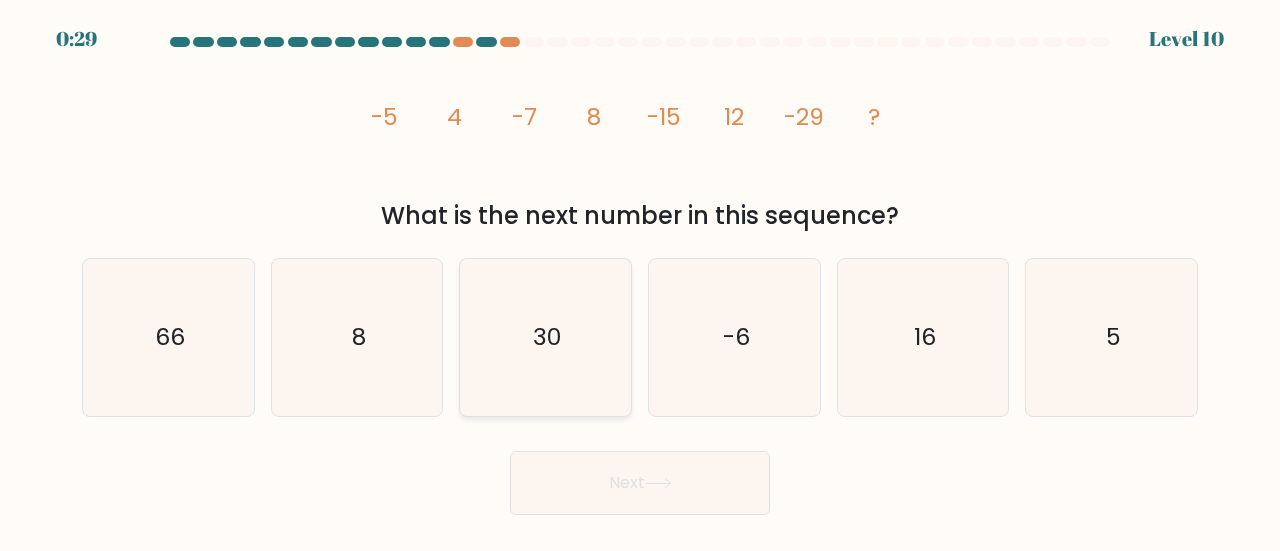 click on "30" 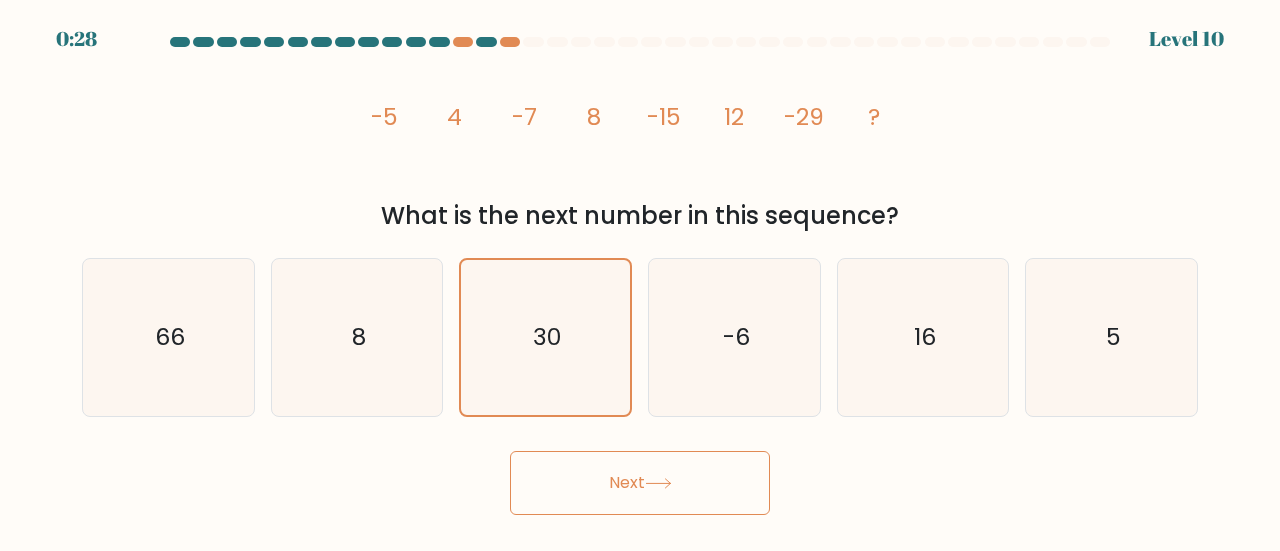 click on "Next" at bounding box center (640, 483) 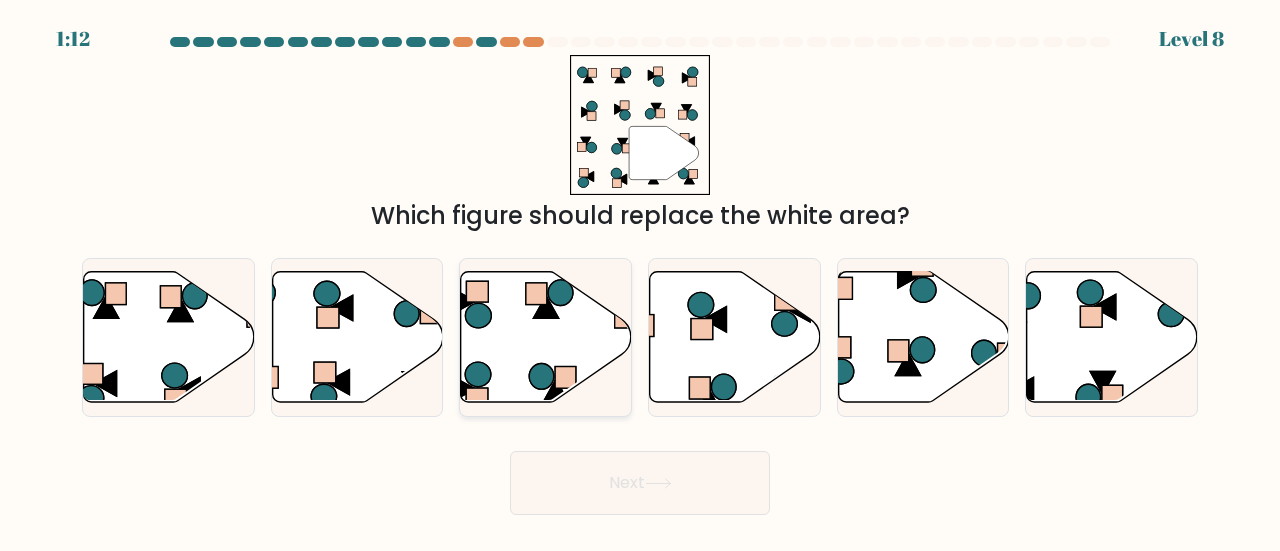 click 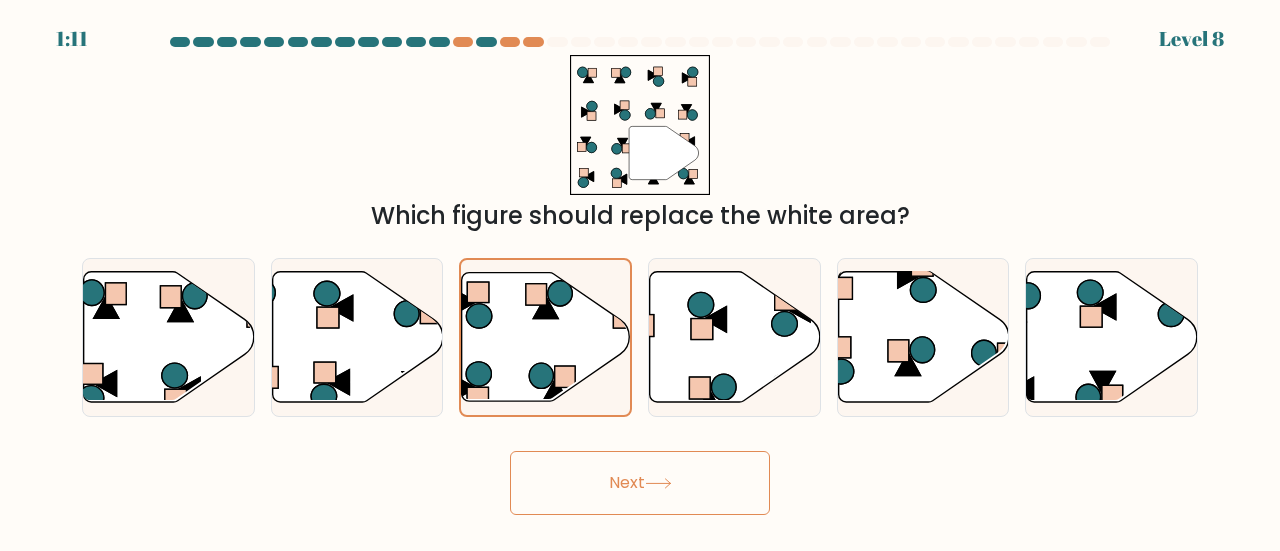 click on "Next" at bounding box center [640, 483] 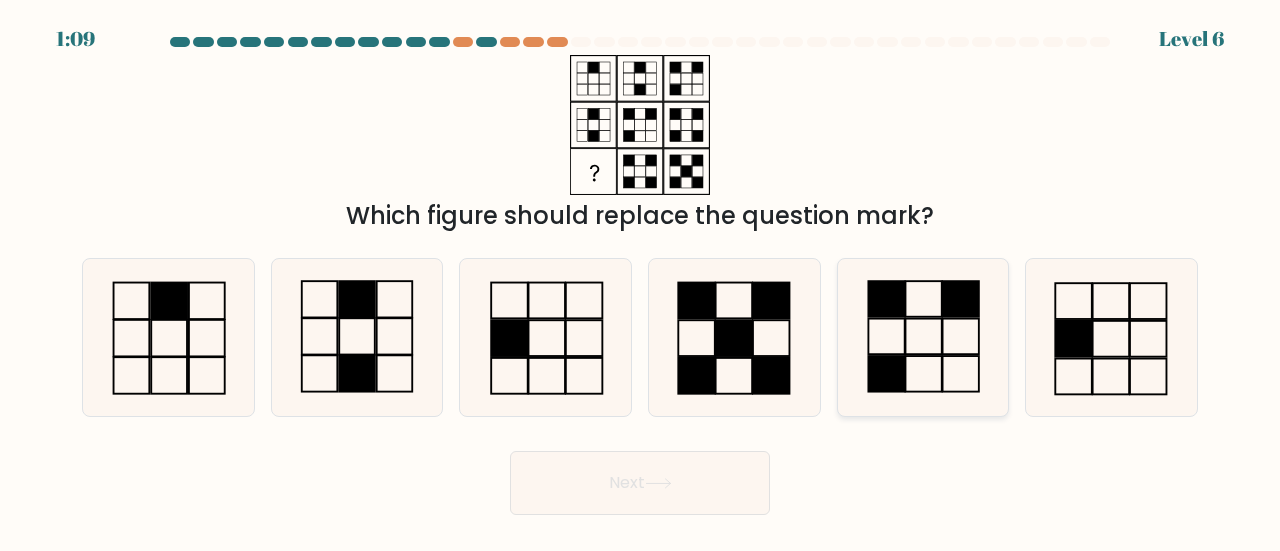click 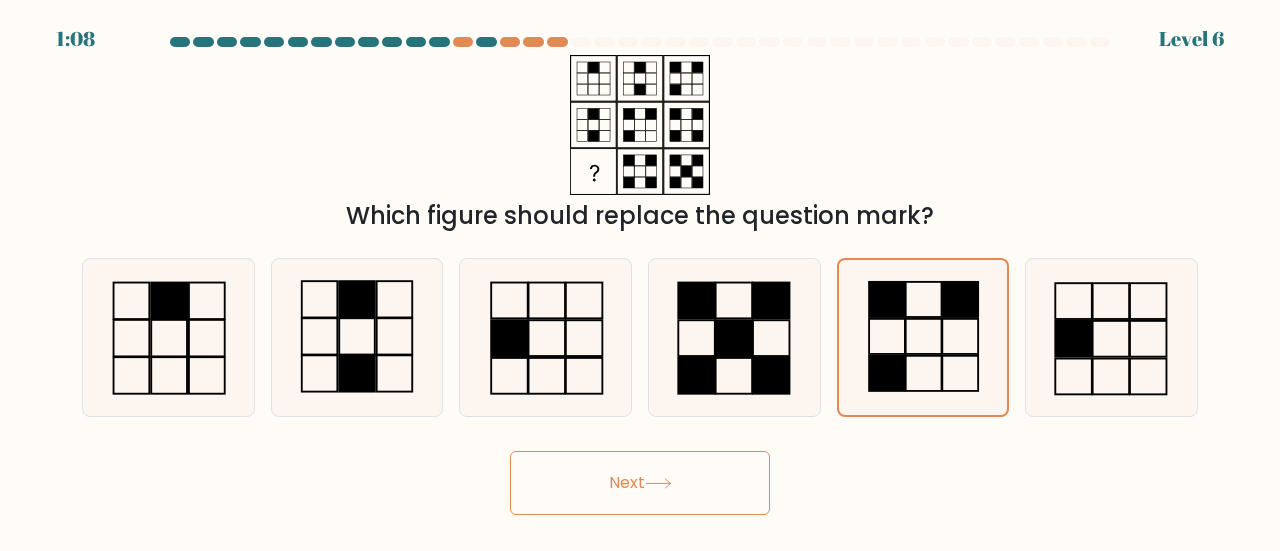 click 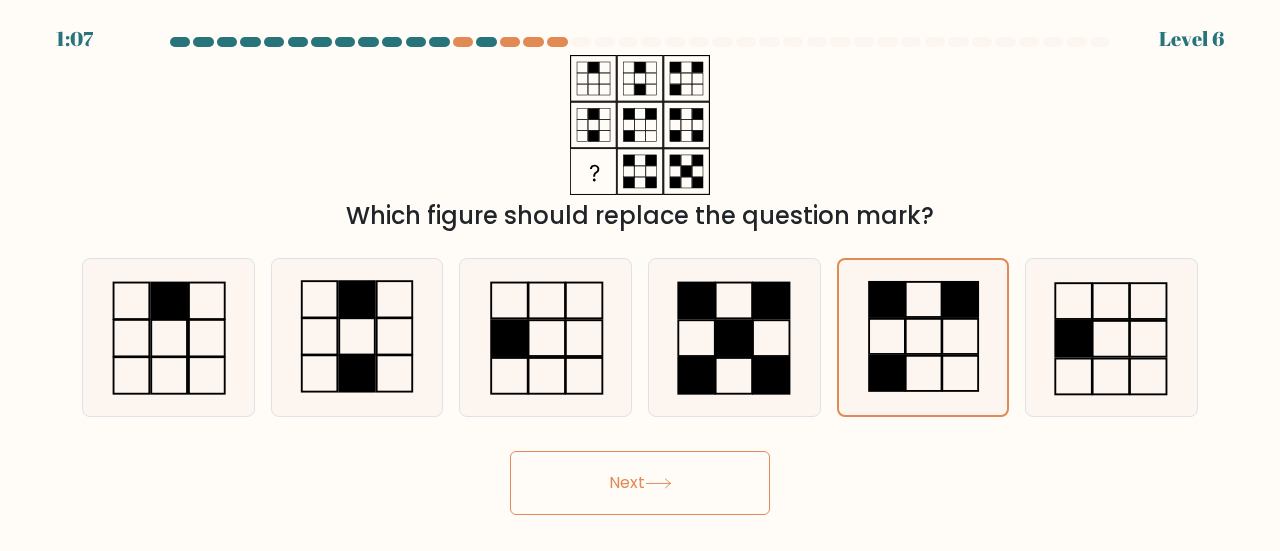 click on "Next" at bounding box center [640, 483] 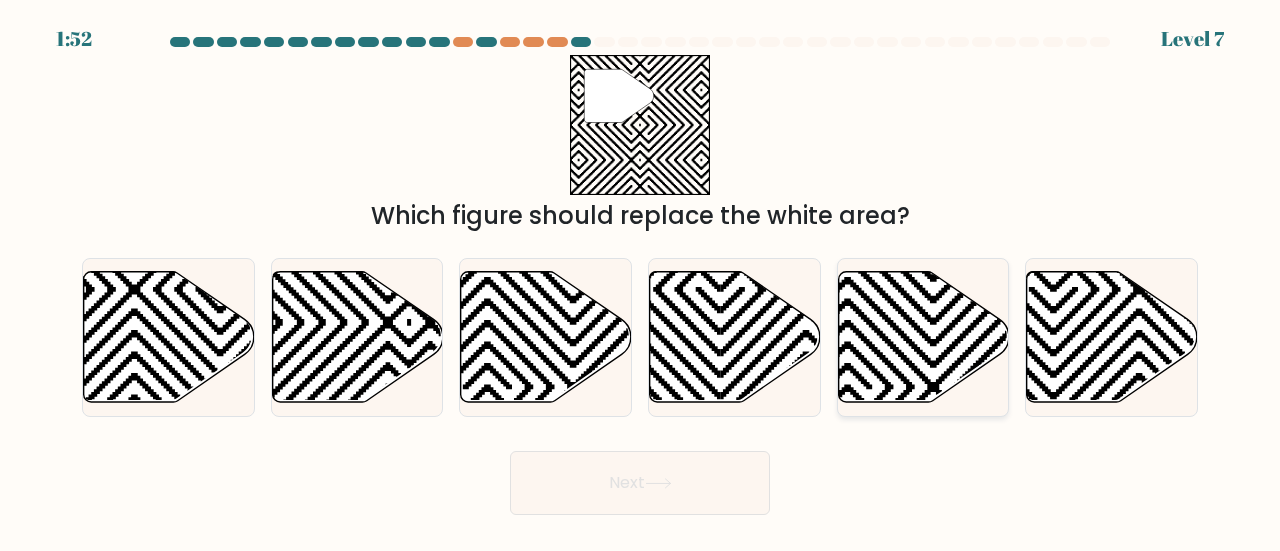 click 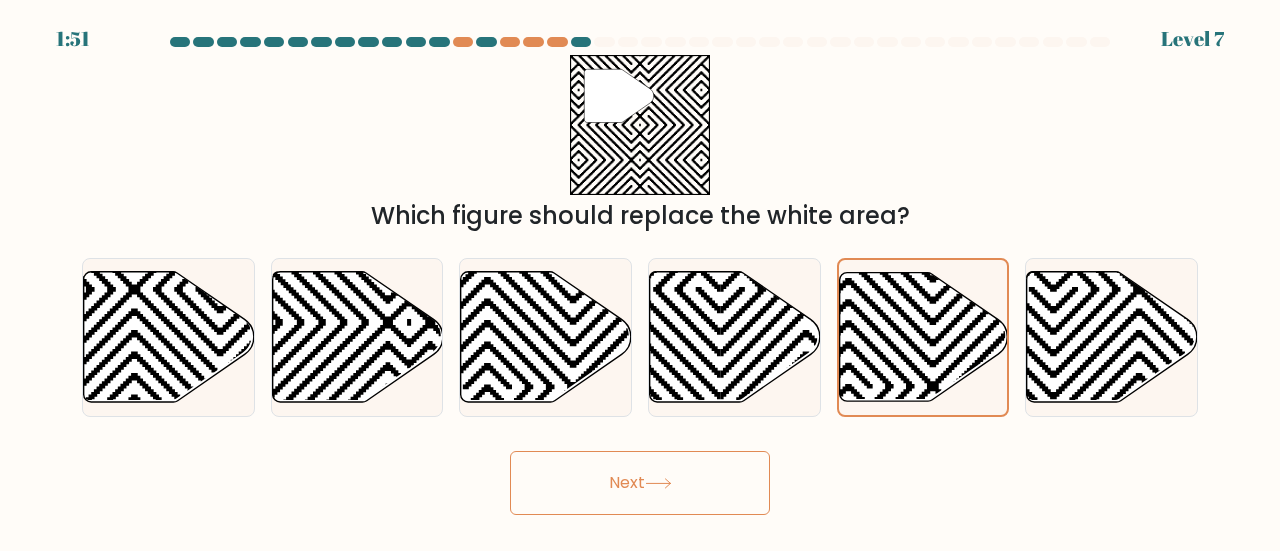 click on "Next" at bounding box center [640, 483] 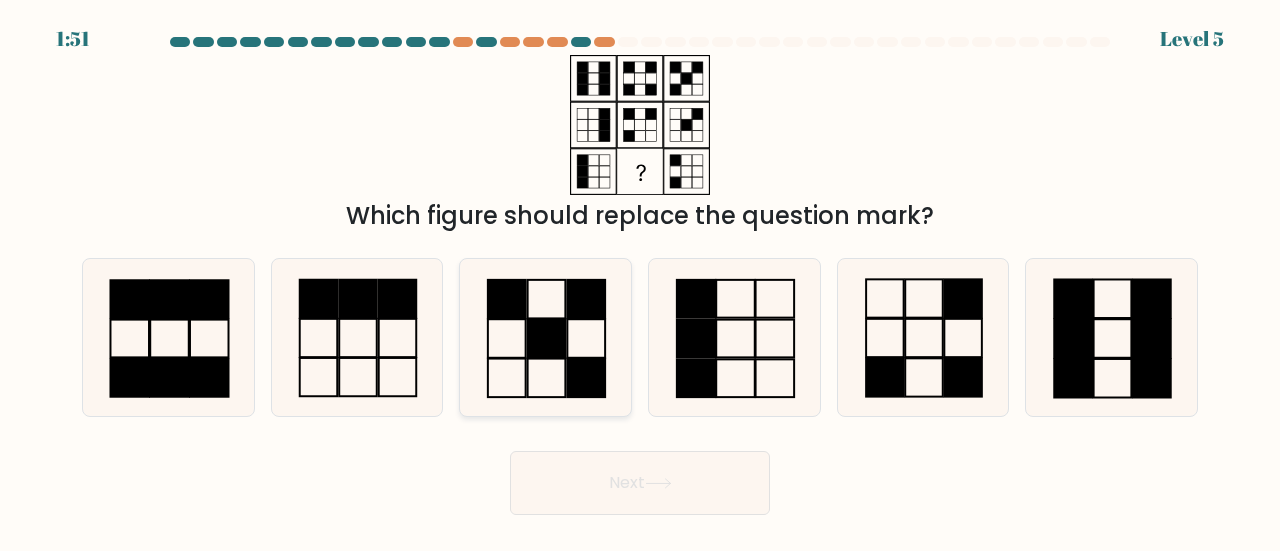 click 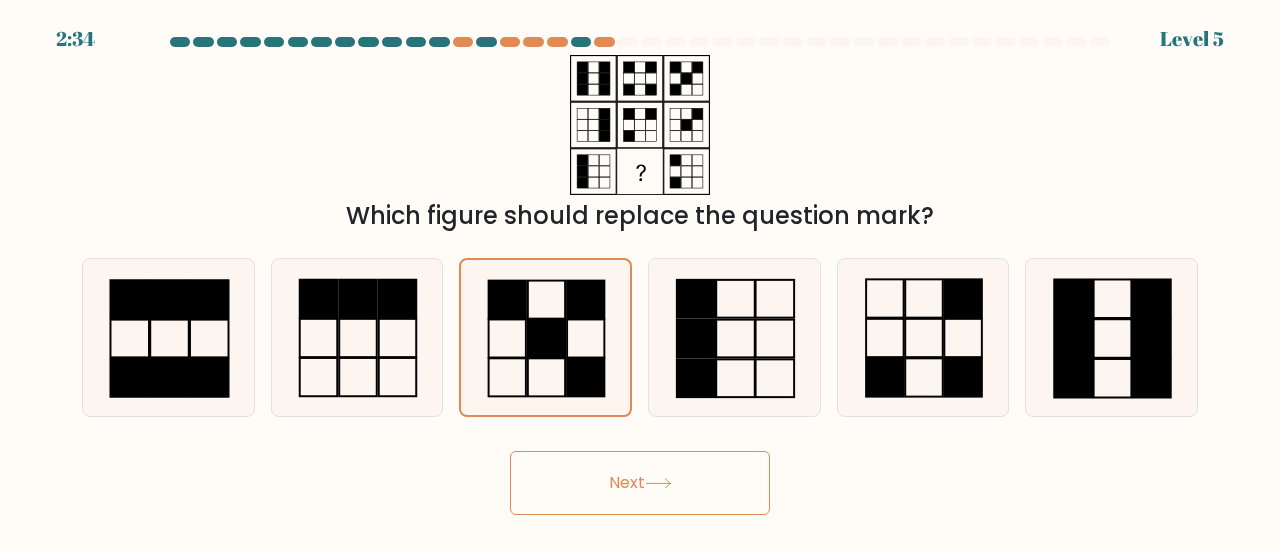 drag, startPoint x: 641, startPoint y: 489, endPoint x: 651, endPoint y: 480, distance: 13.453624 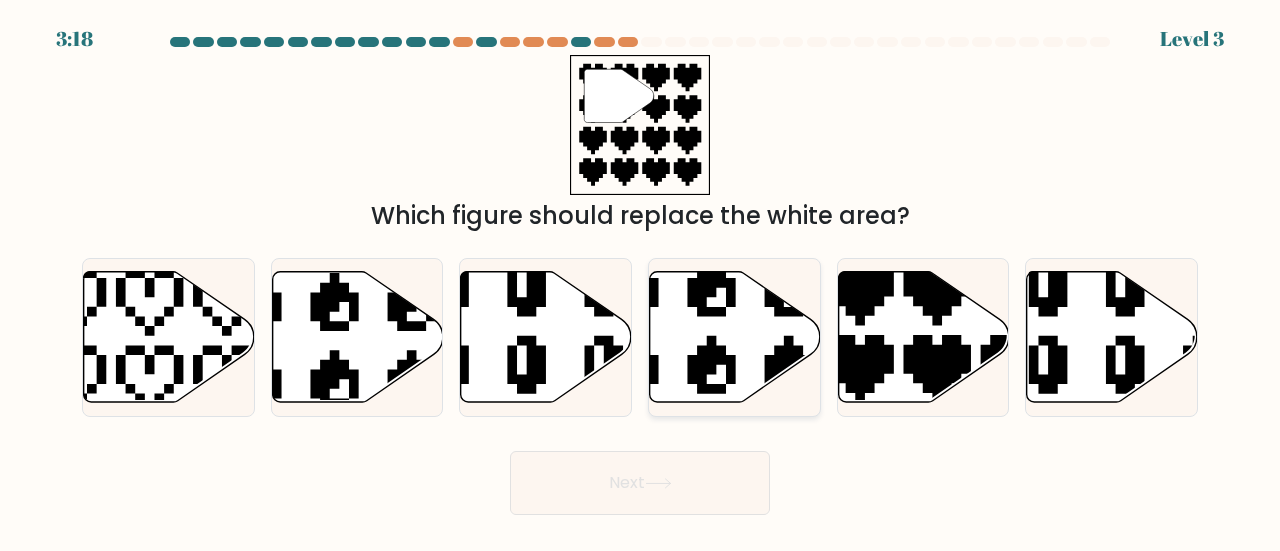 click 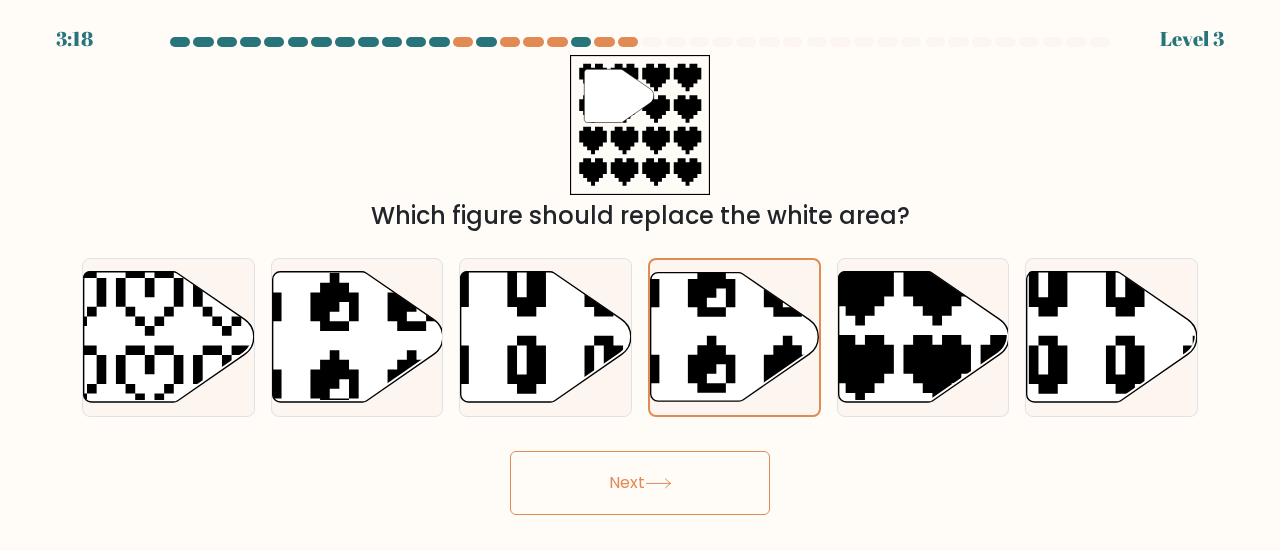 click on "Next" at bounding box center [640, 483] 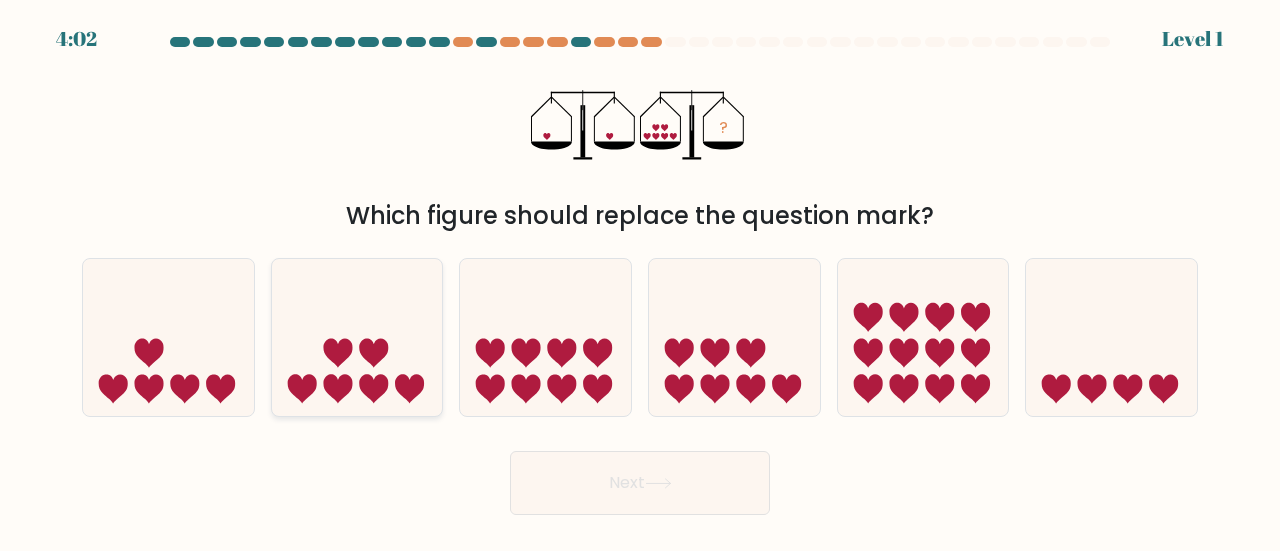 click 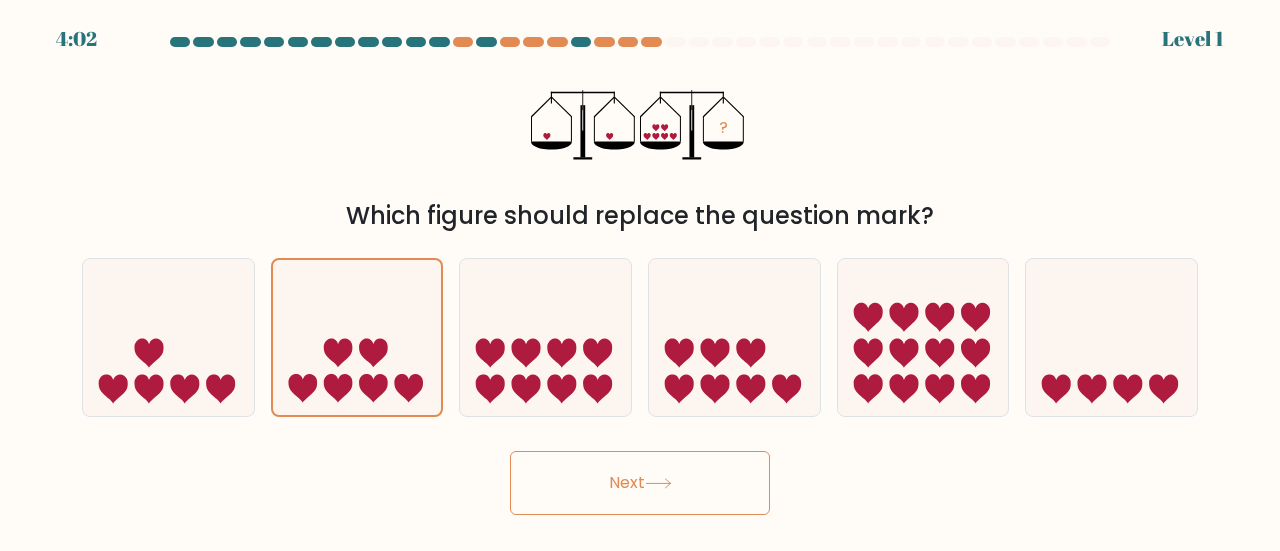click on "Next" at bounding box center [640, 483] 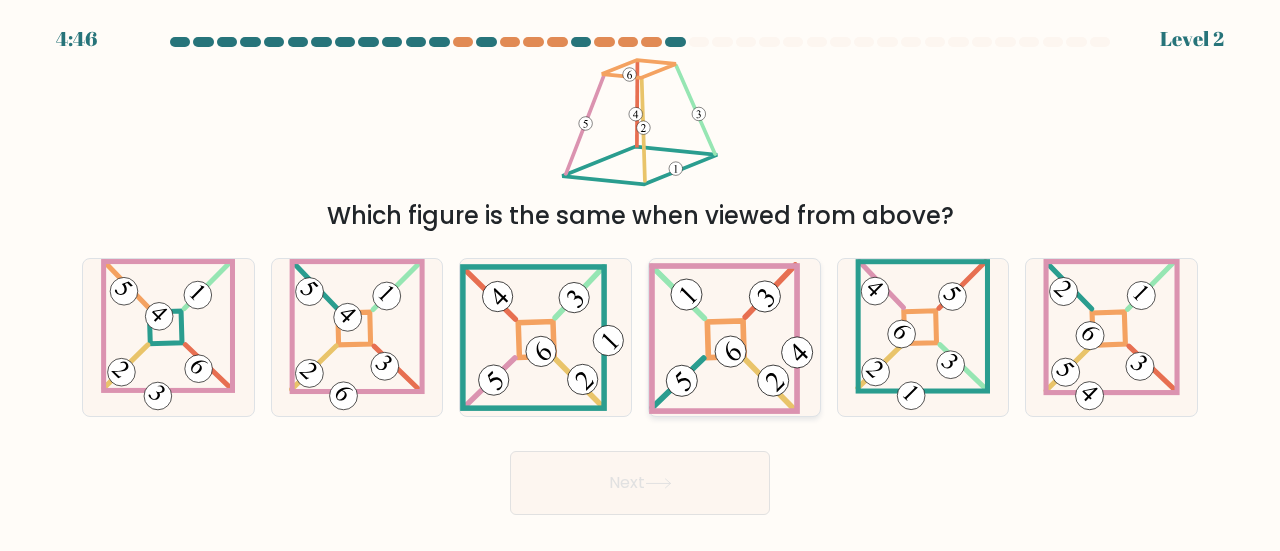 click 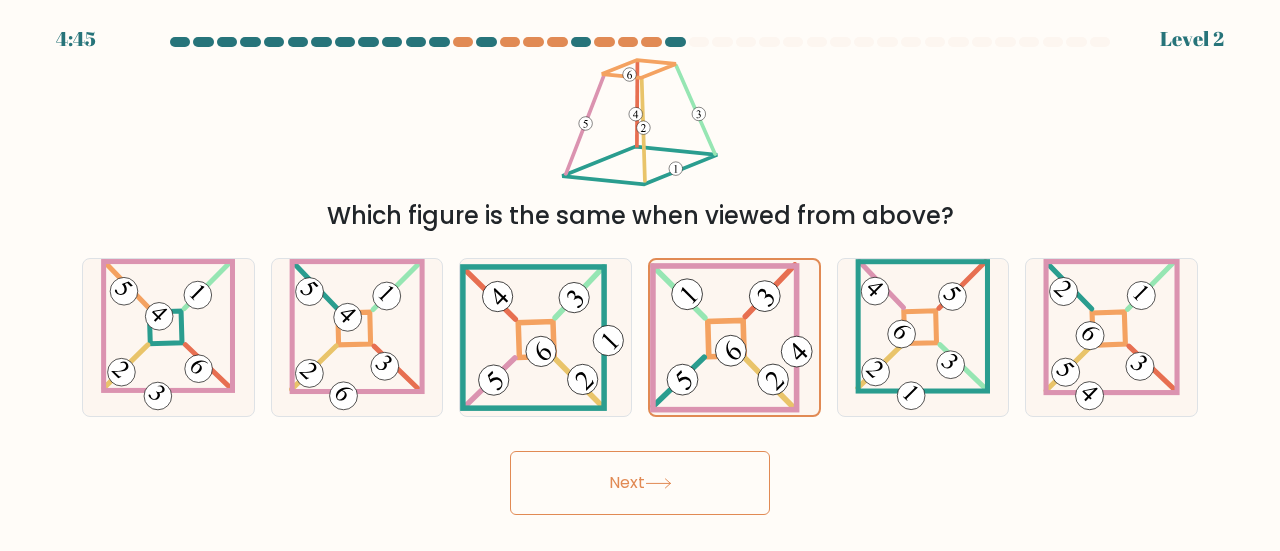 click on "Next" at bounding box center (640, 483) 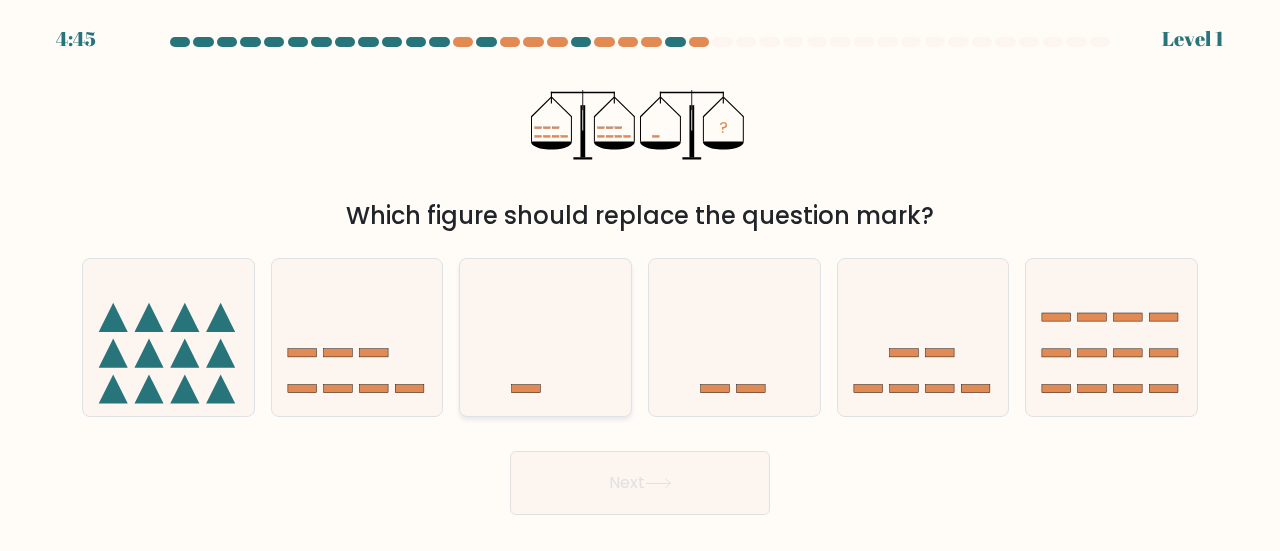 click 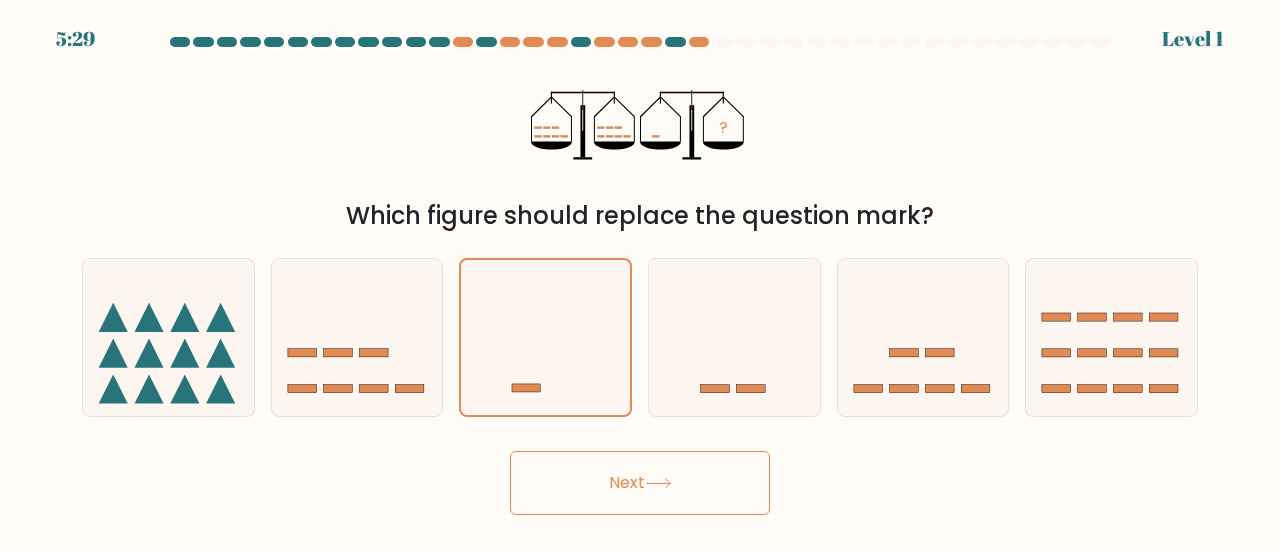 click on "Next" at bounding box center (640, 483) 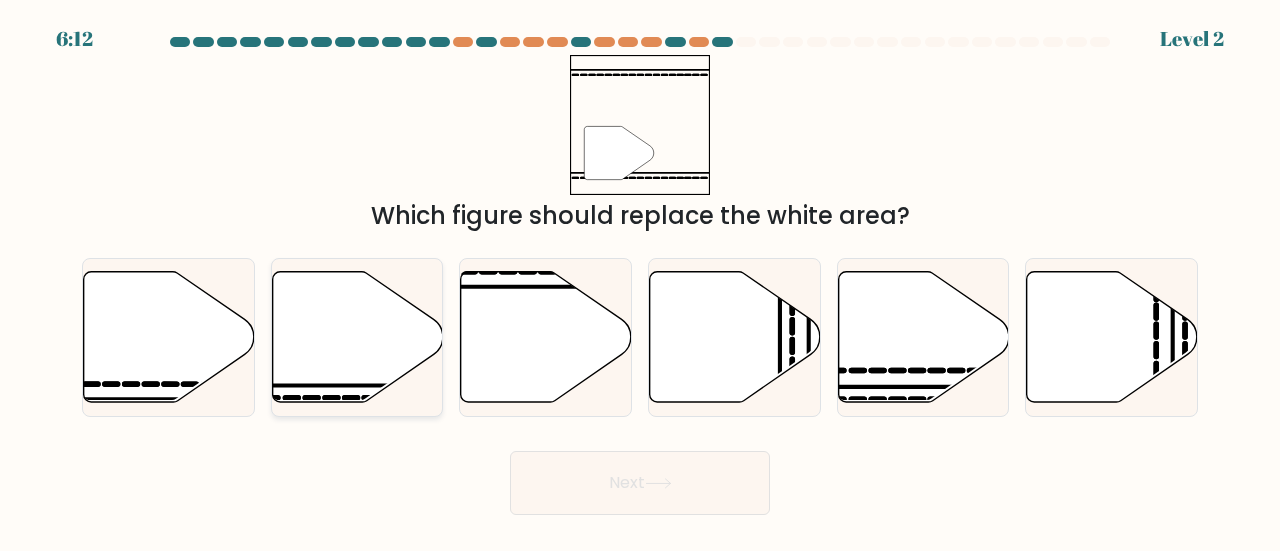 click 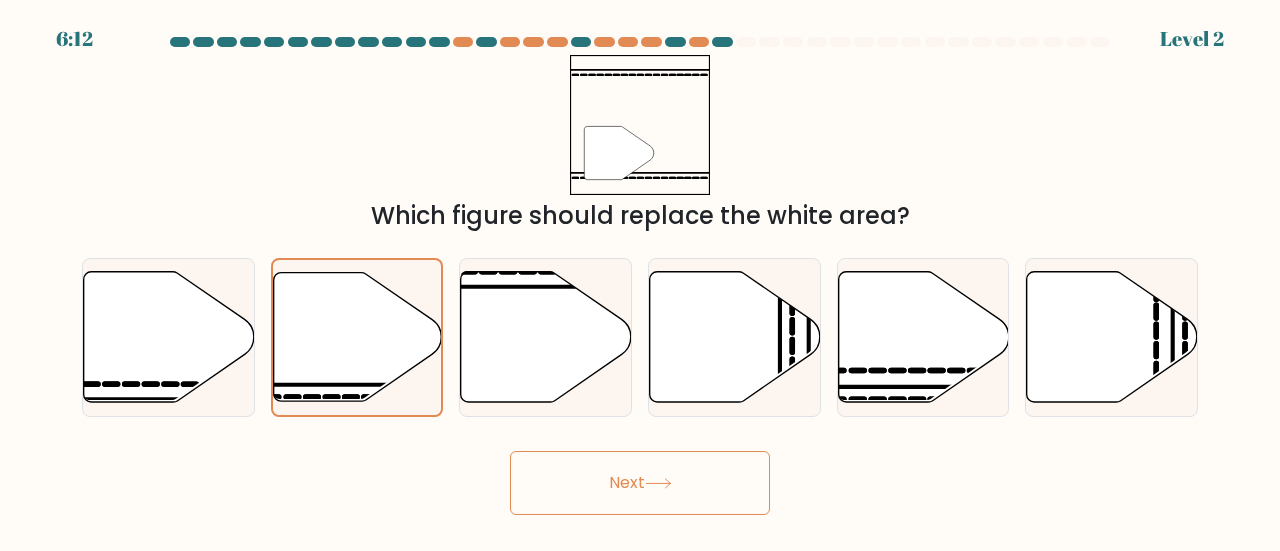 click on "Next" at bounding box center (640, 483) 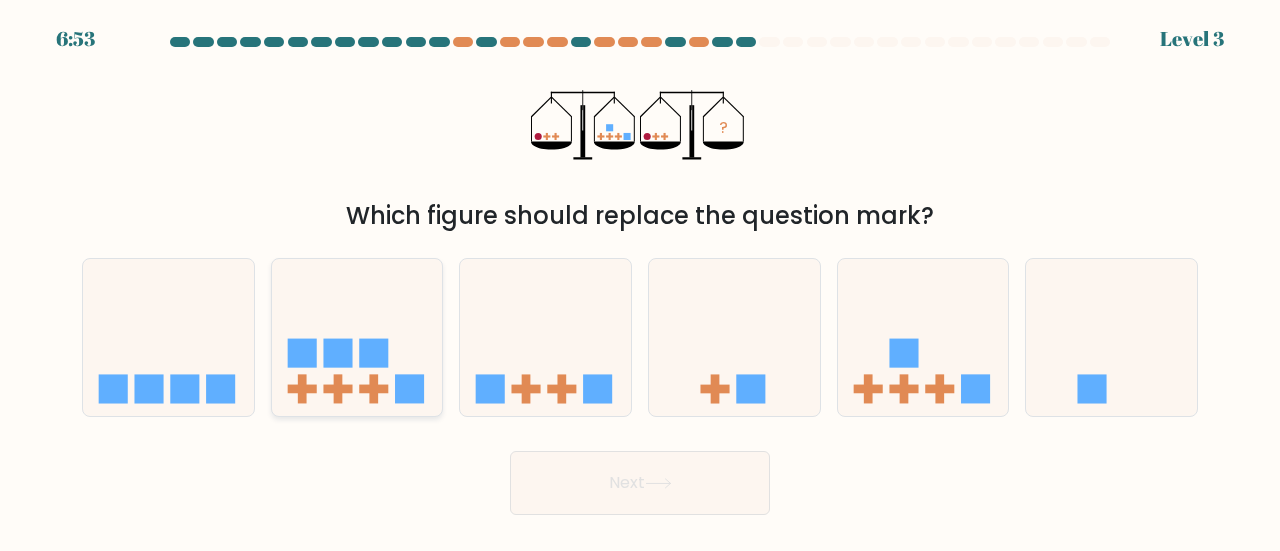 click 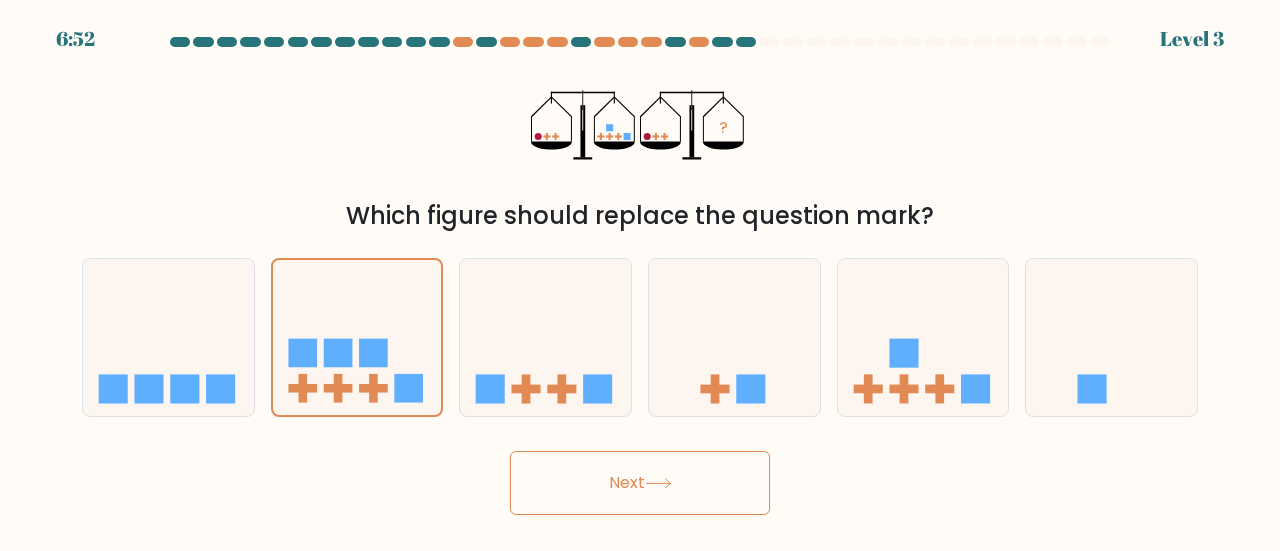 click 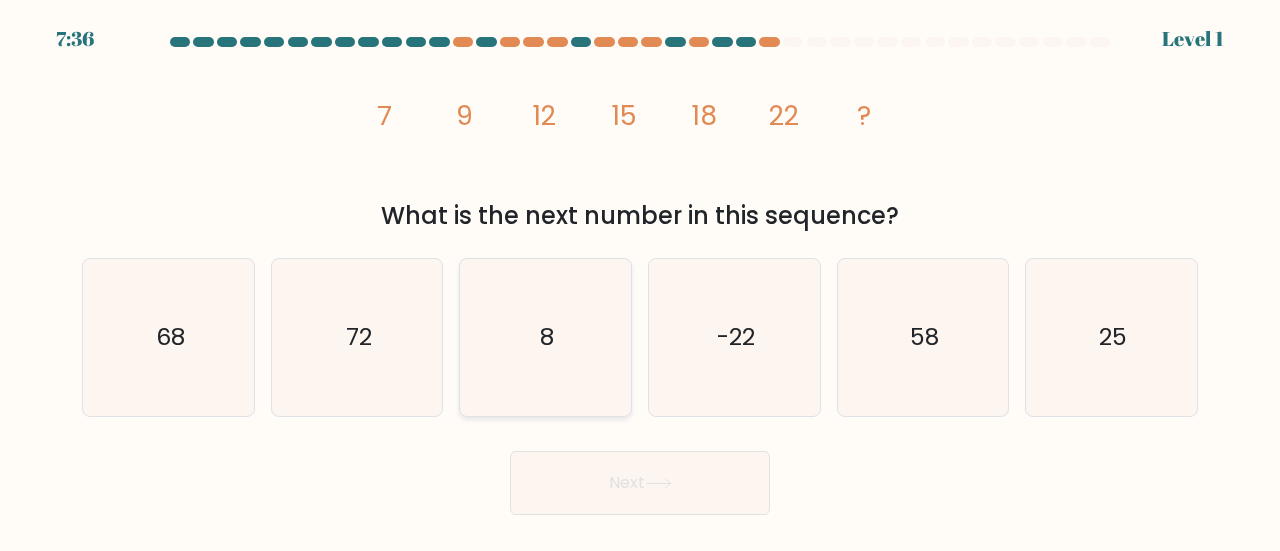 click on "8" 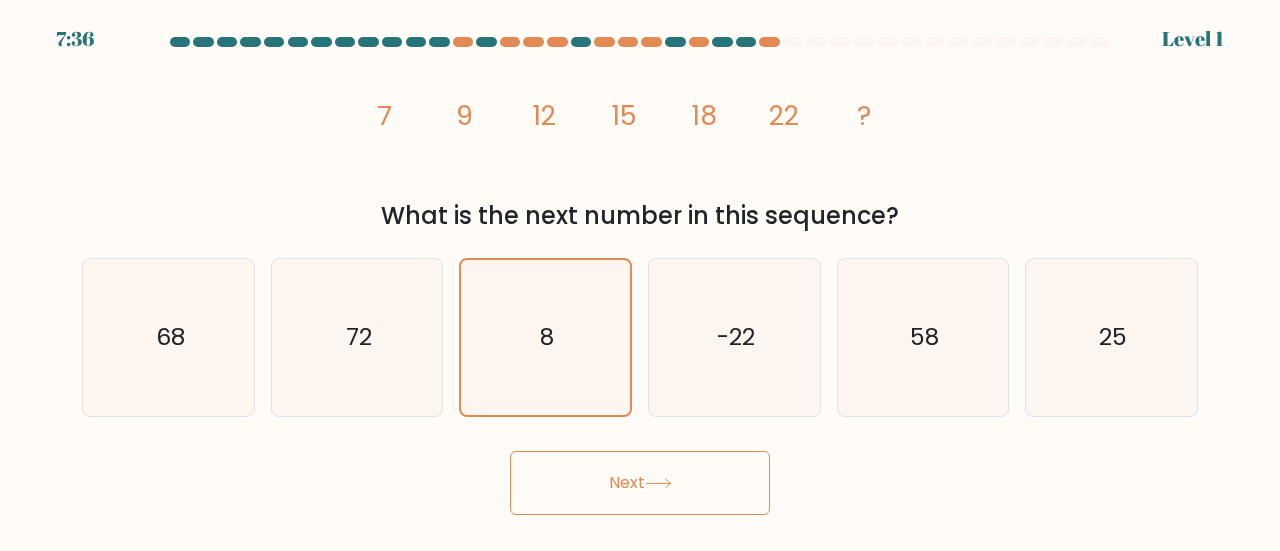 click on "Next" at bounding box center [640, 483] 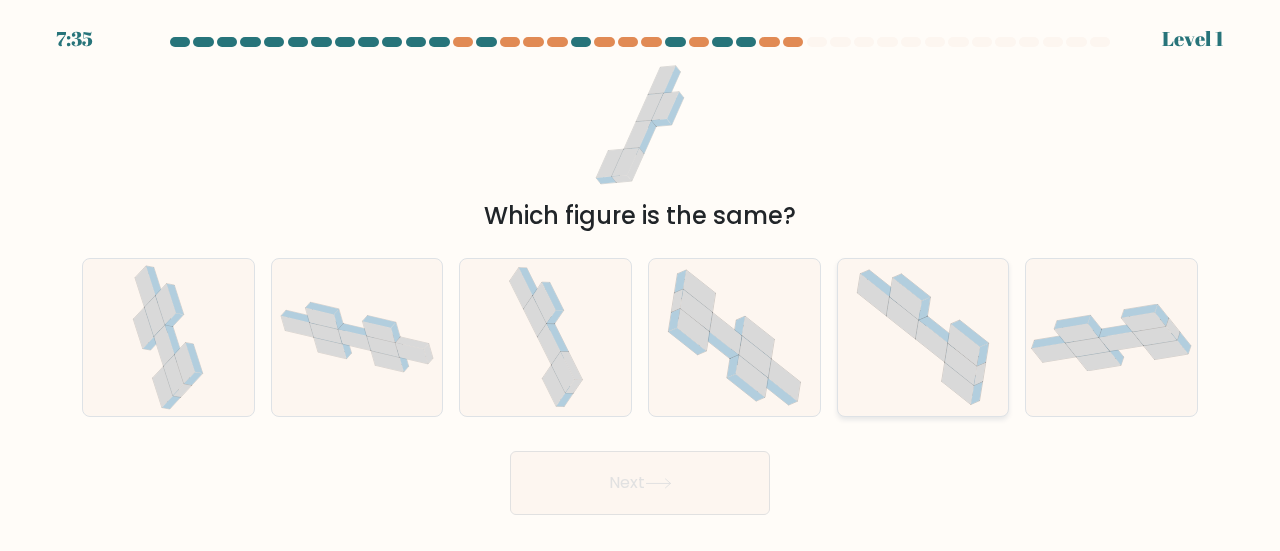 click 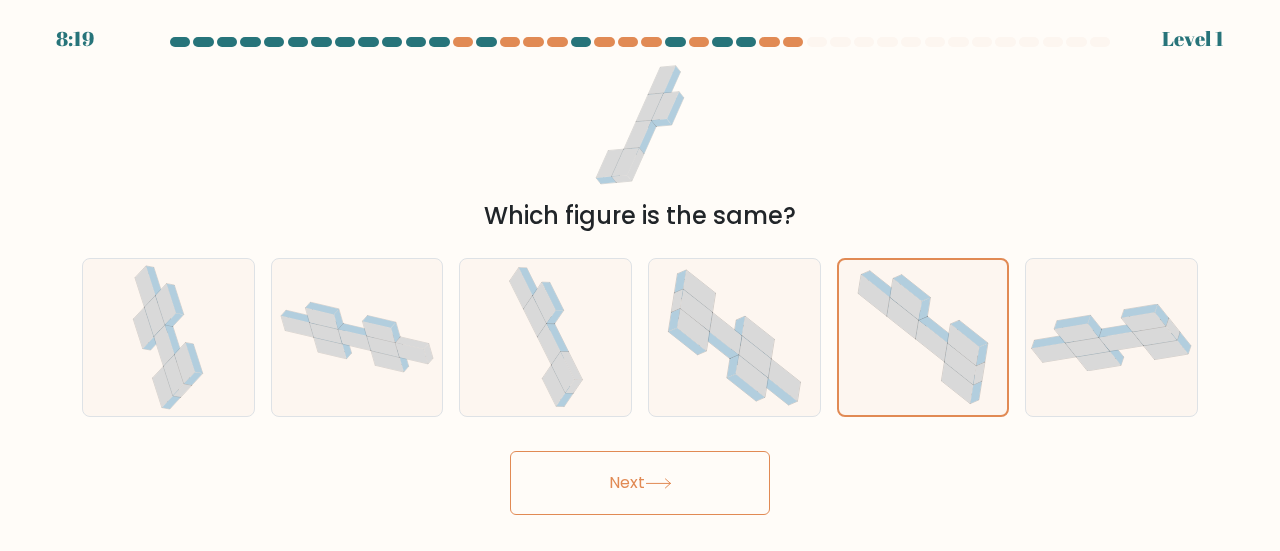 click on "Next" at bounding box center (640, 483) 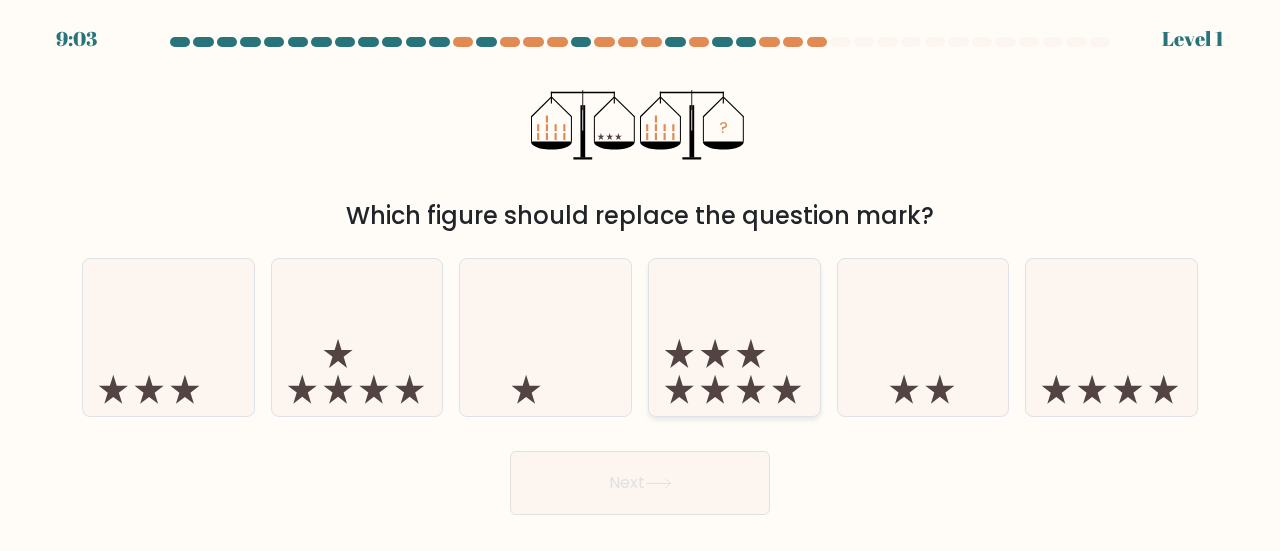 click 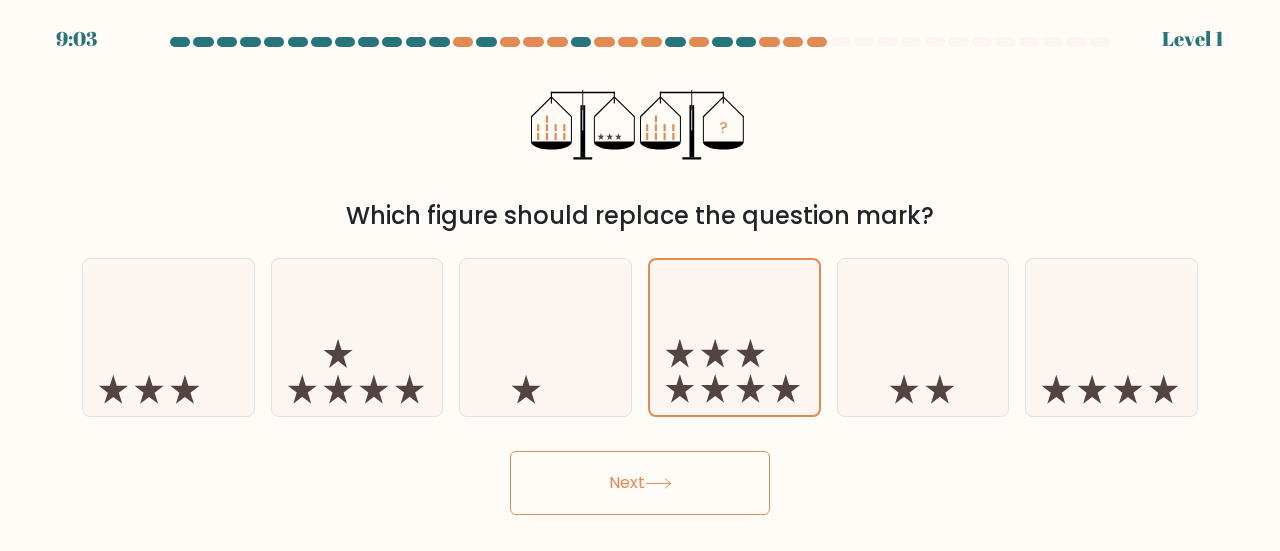 click on "Next" at bounding box center (640, 483) 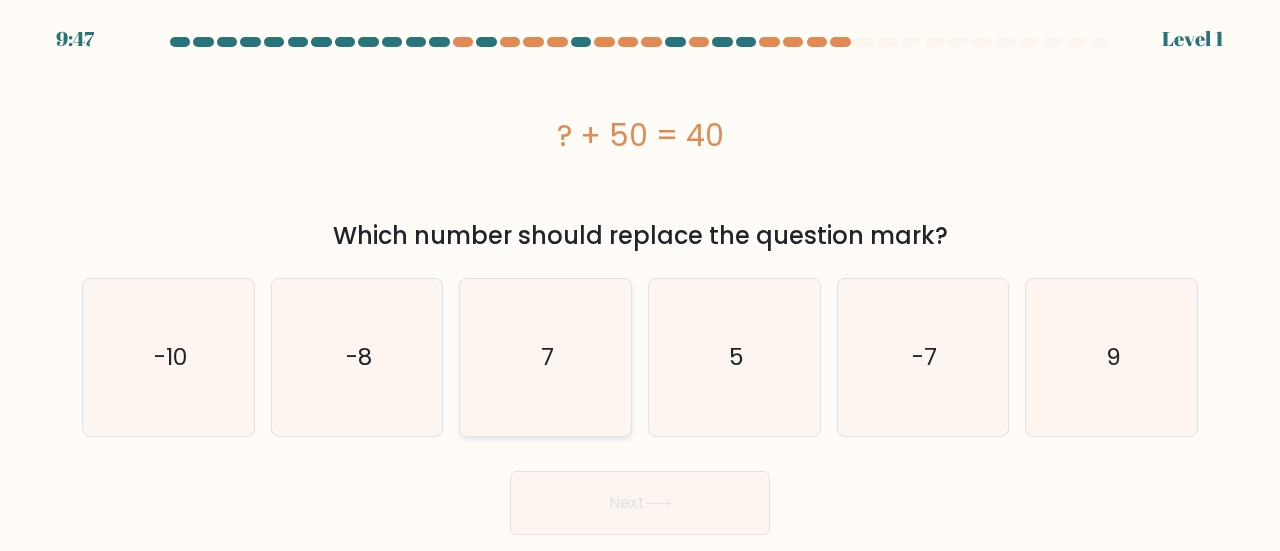 click on "7" 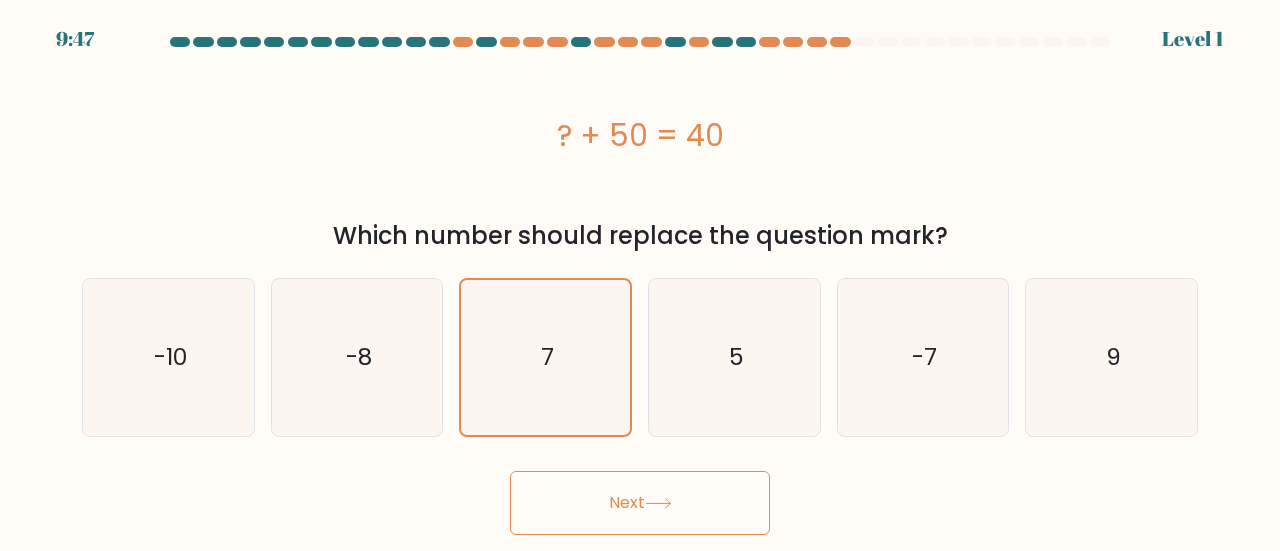 click on "Next" at bounding box center (640, 503) 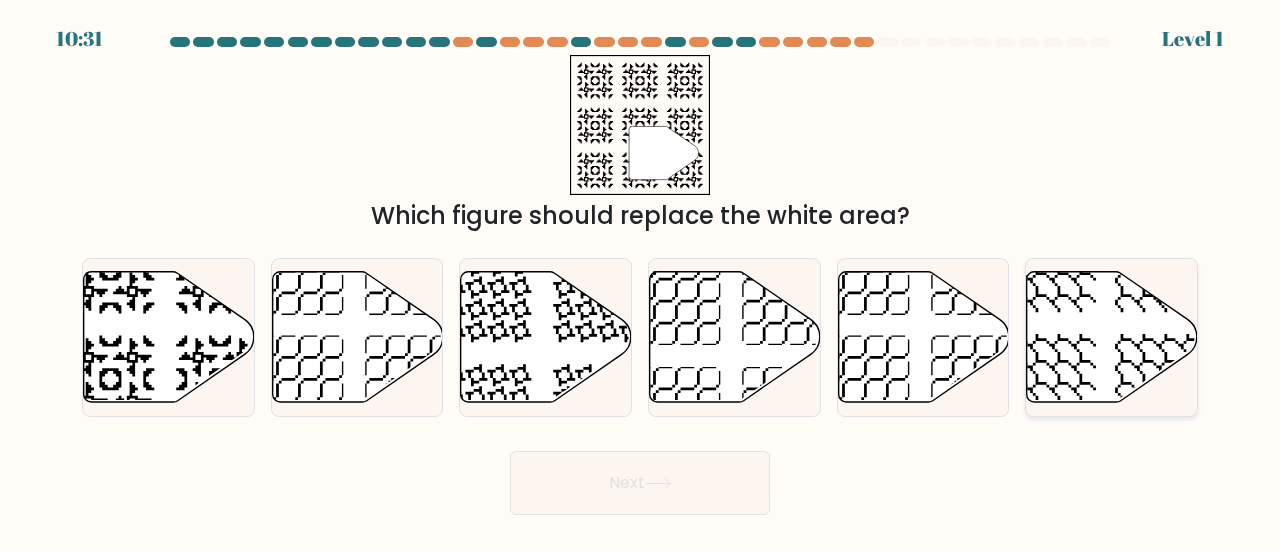 click 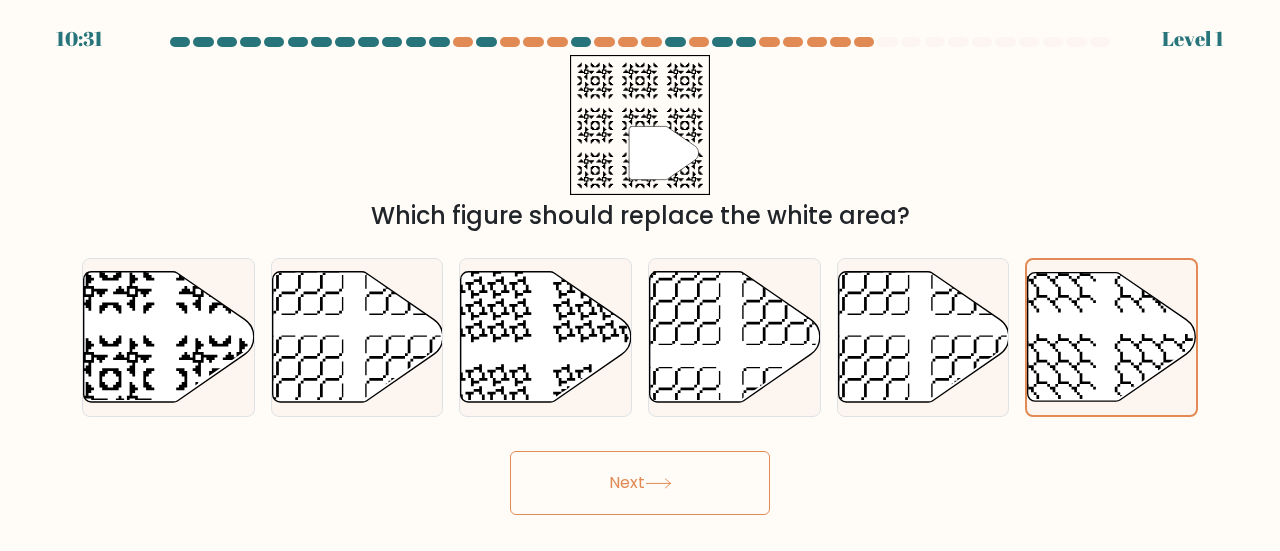 click on "Next" at bounding box center [640, 483] 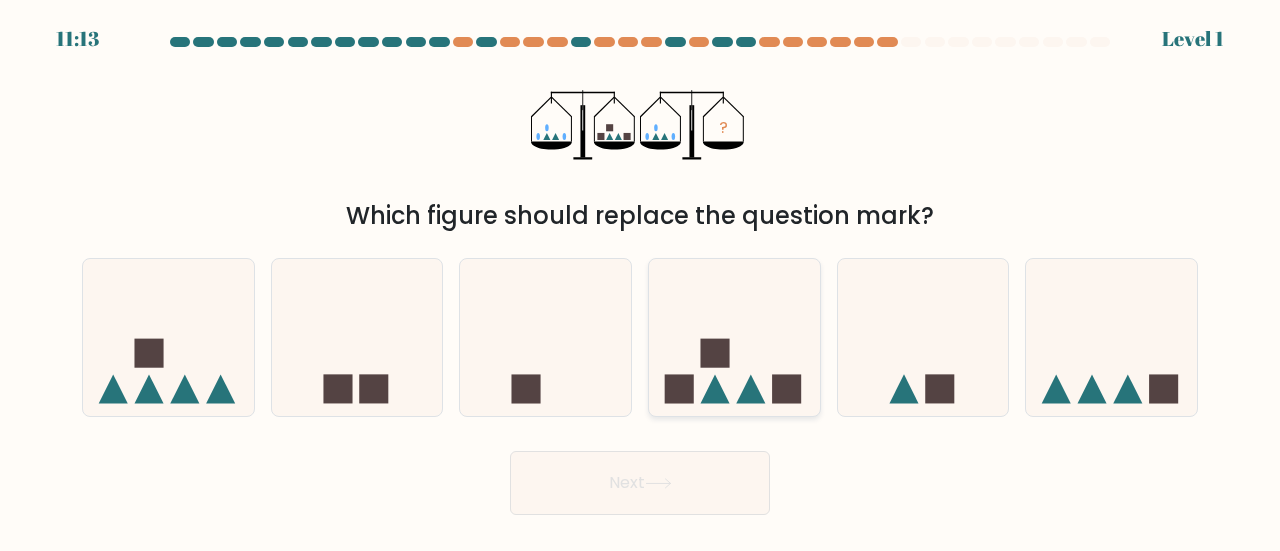 click 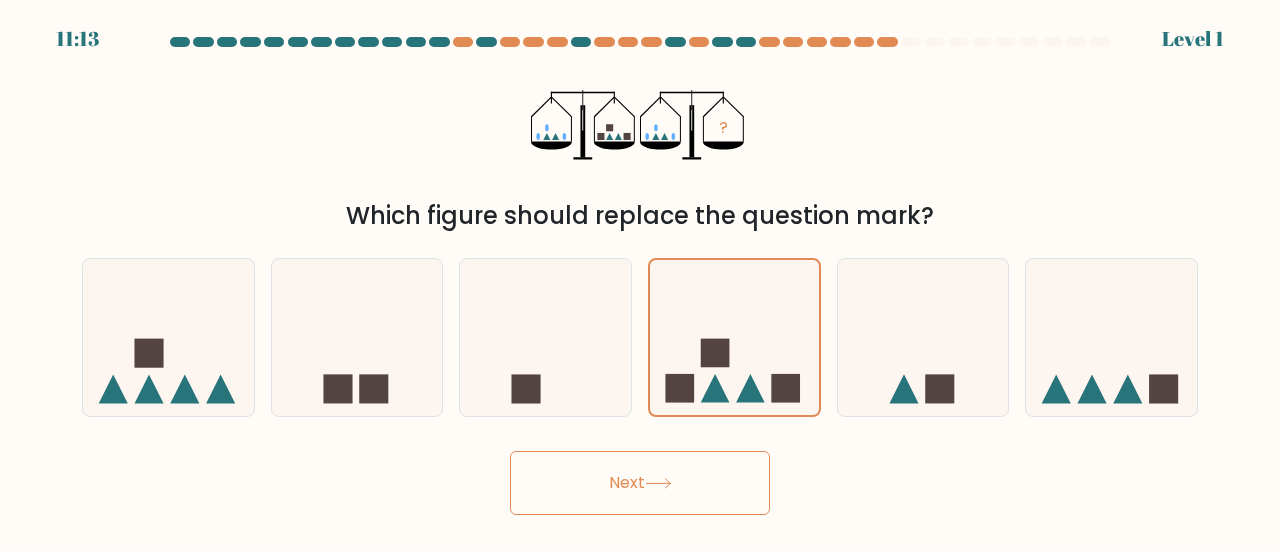 click on "Next" at bounding box center (640, 483) 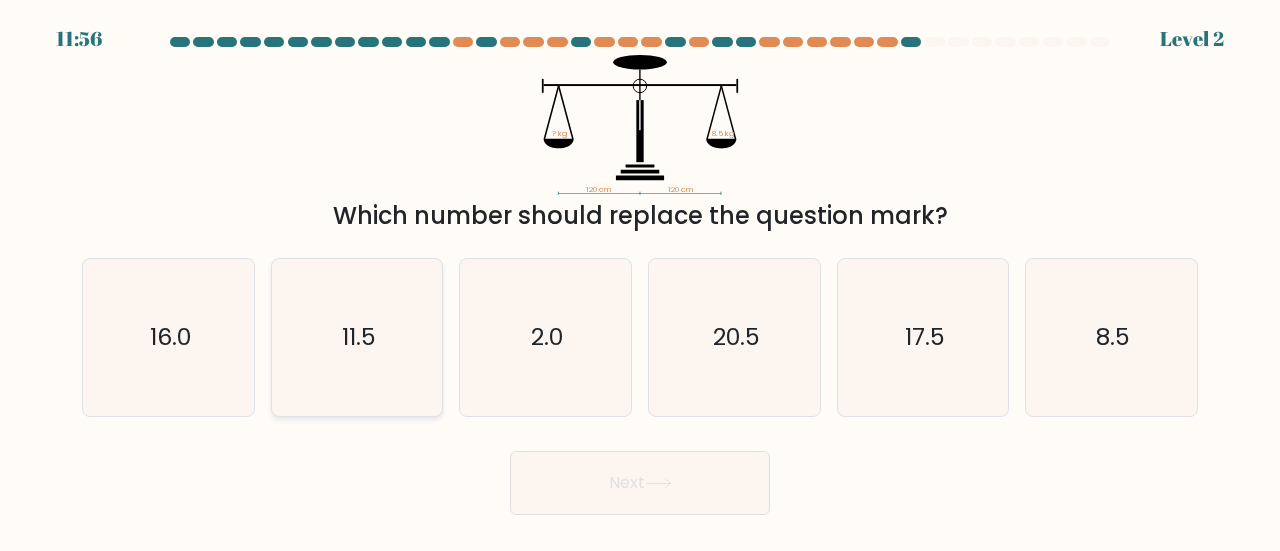 click on "11.5" 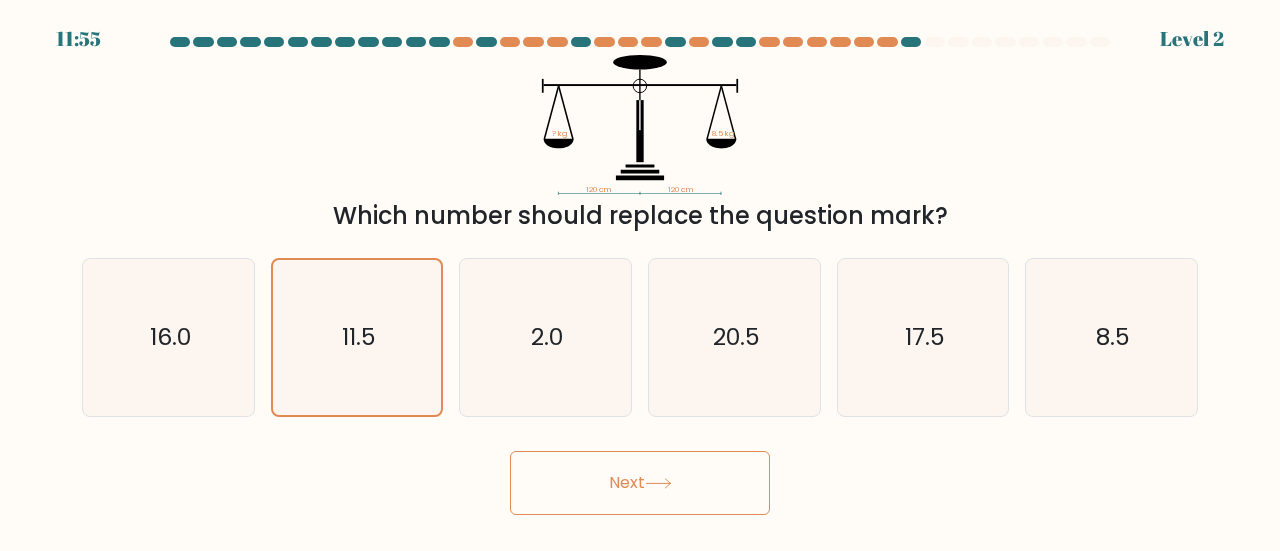 click on "Next" at bounding box center (640, 483) 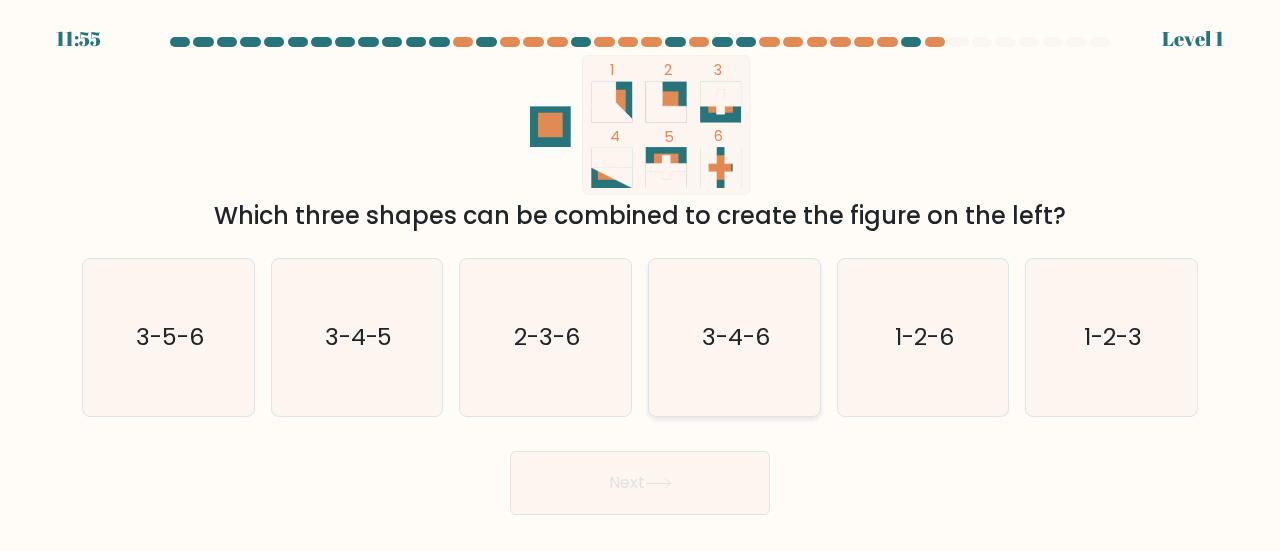 click on "3-4-6" 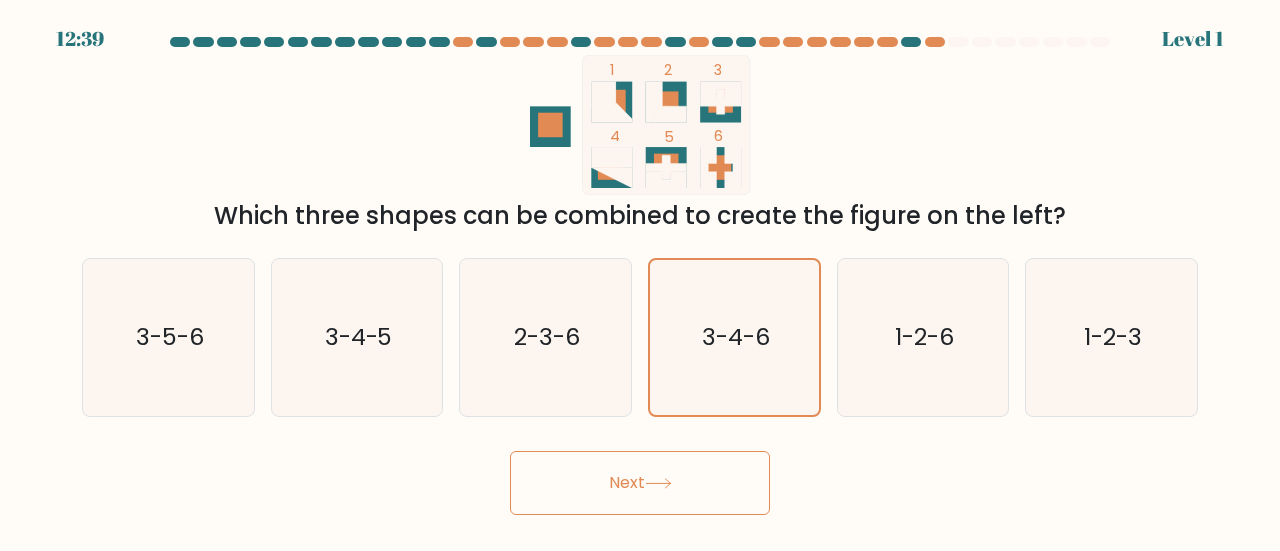click 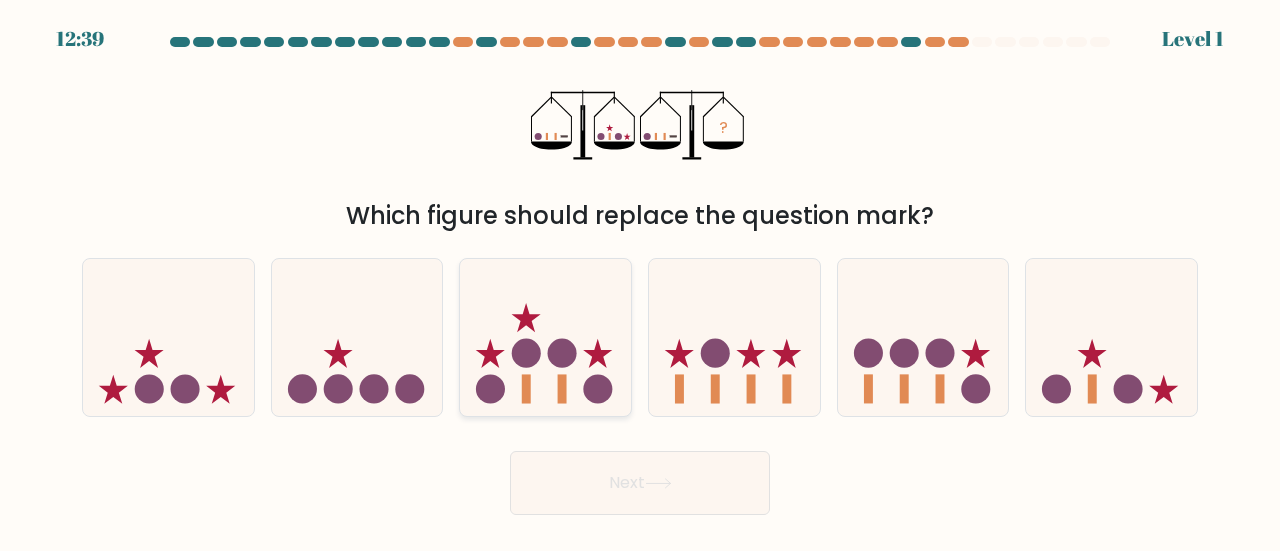click 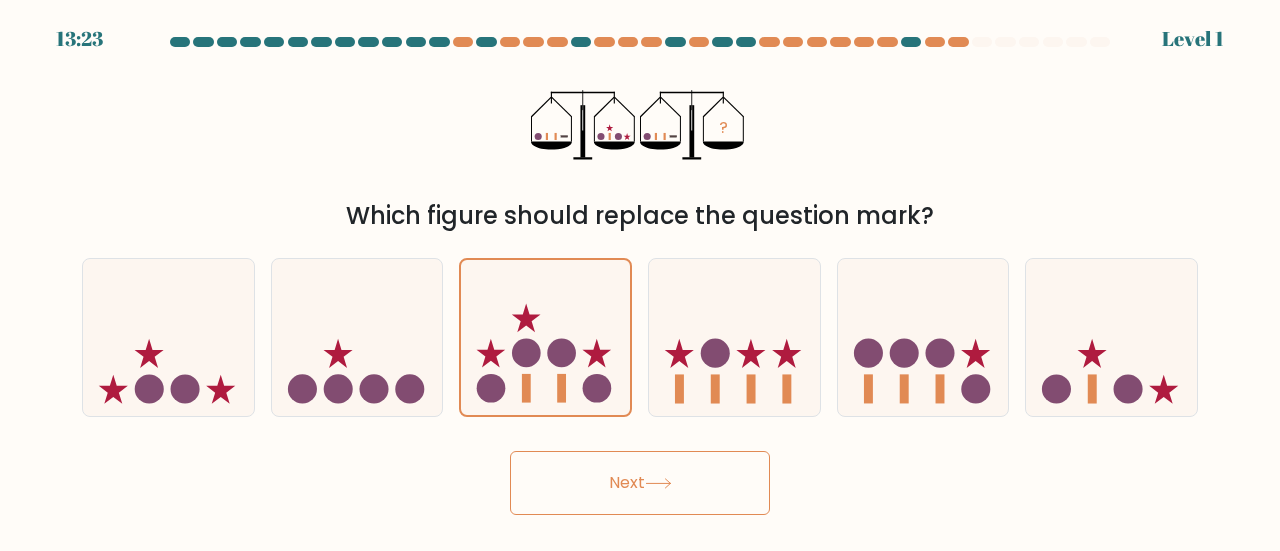 click on "Next" at bounding box center [640, 483] 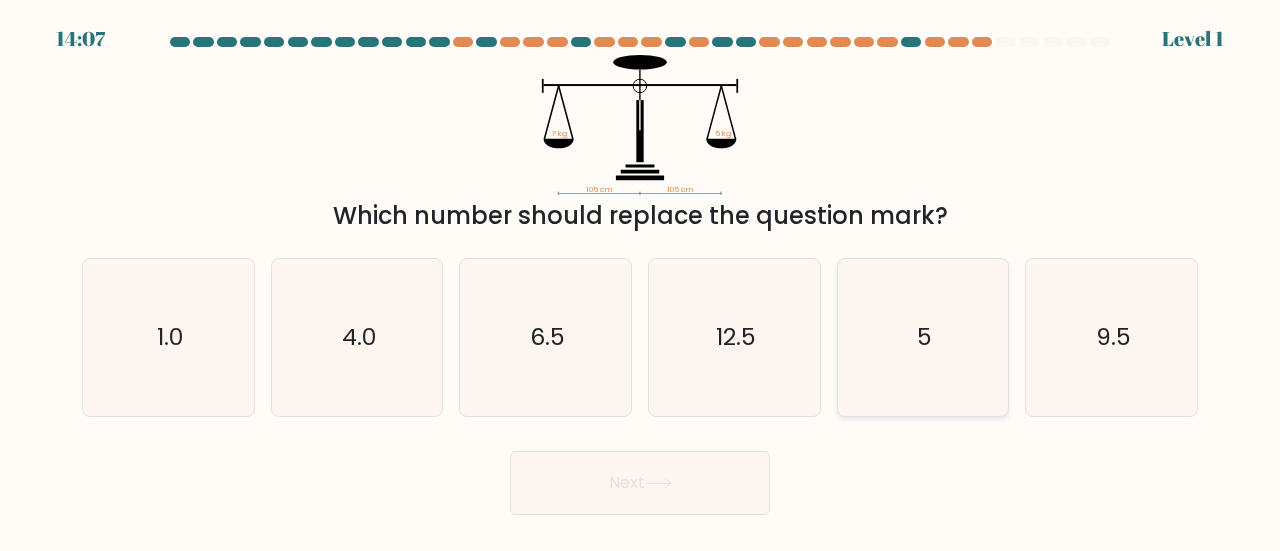 click on "5" 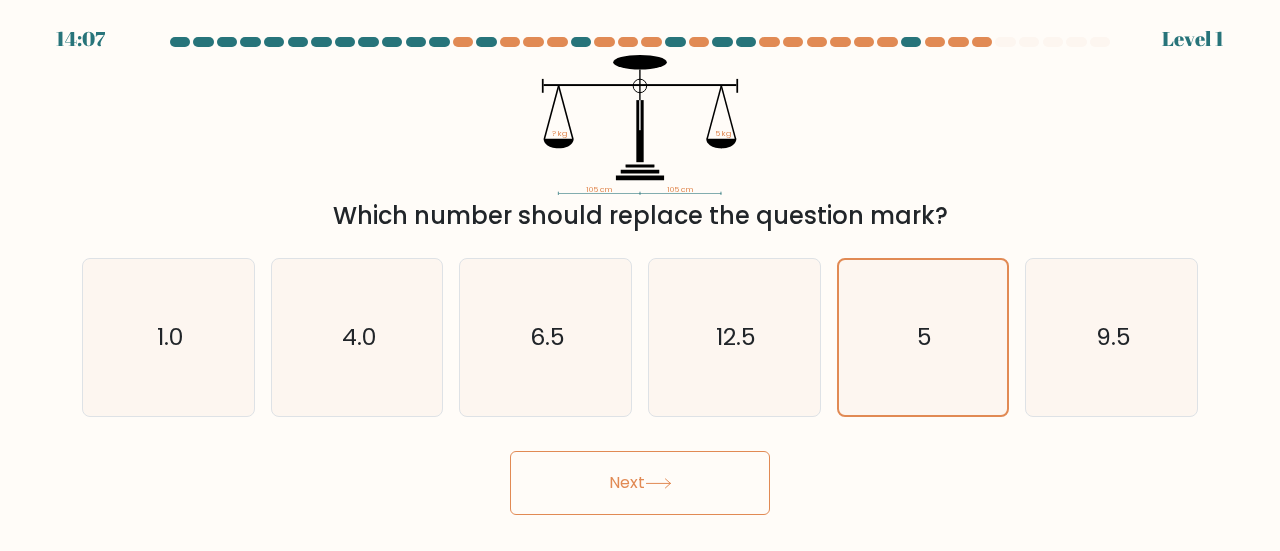 click on "Next" at bounding box center (640, 483) 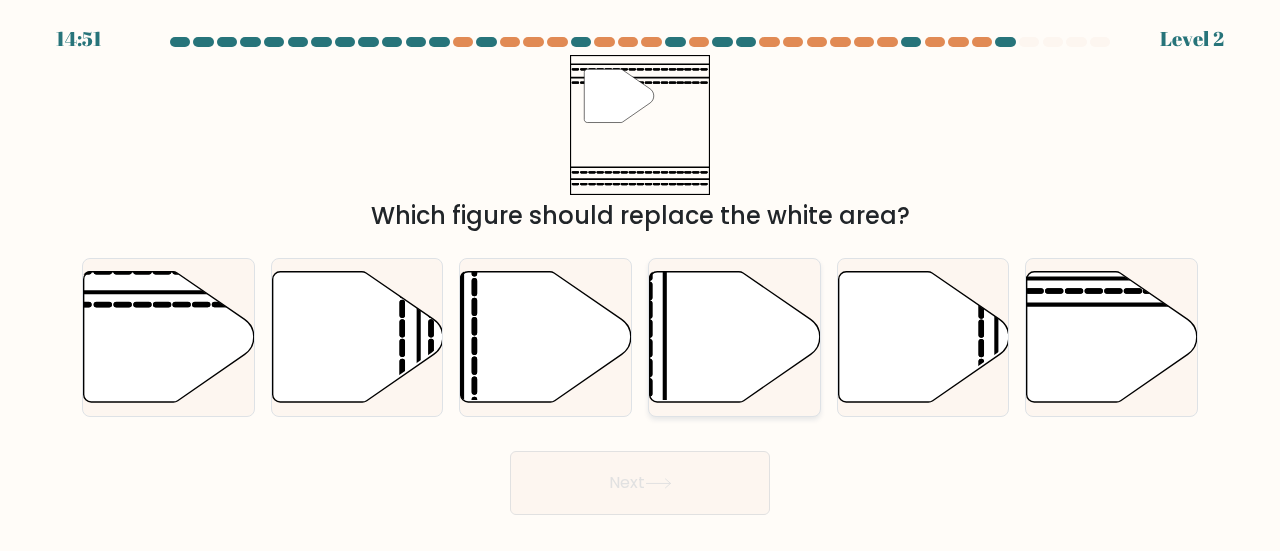 click 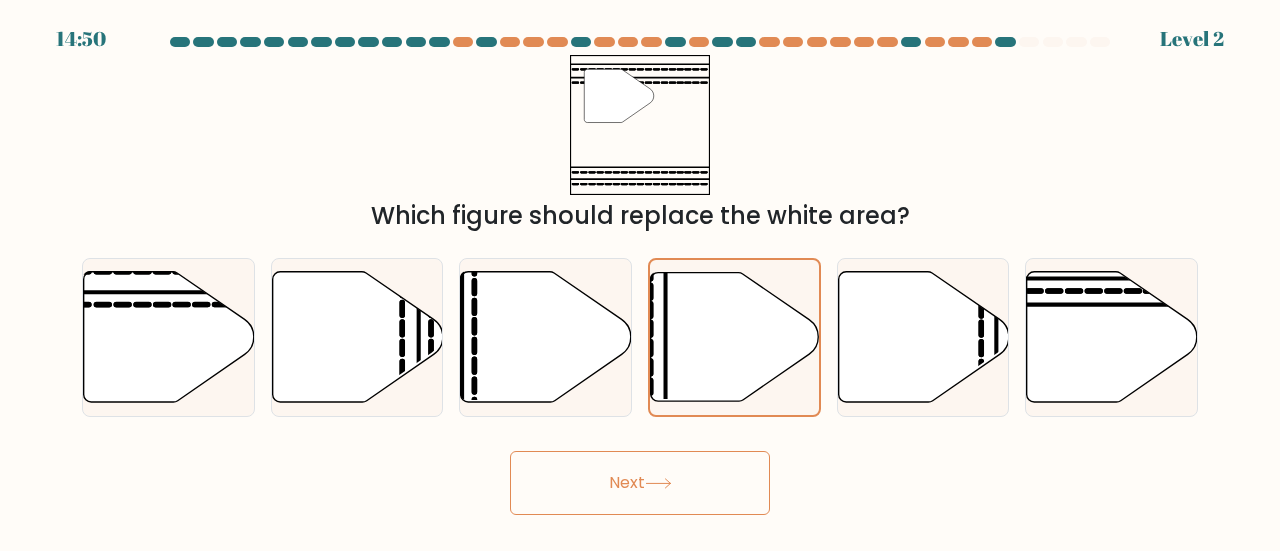 click on "Next" at bounding box center [640, 483] 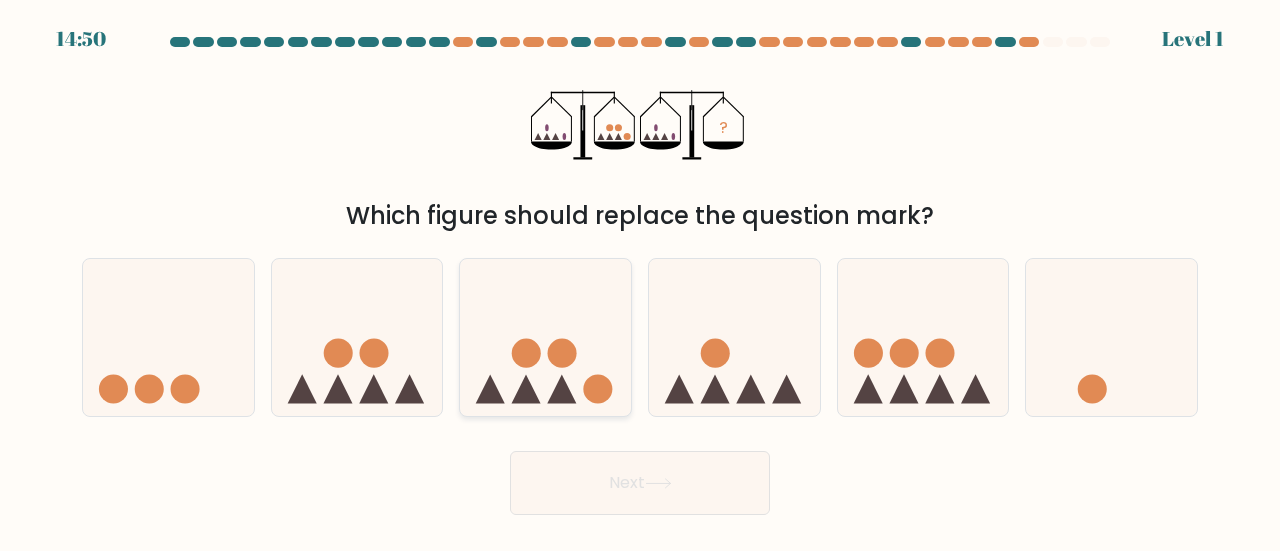 click 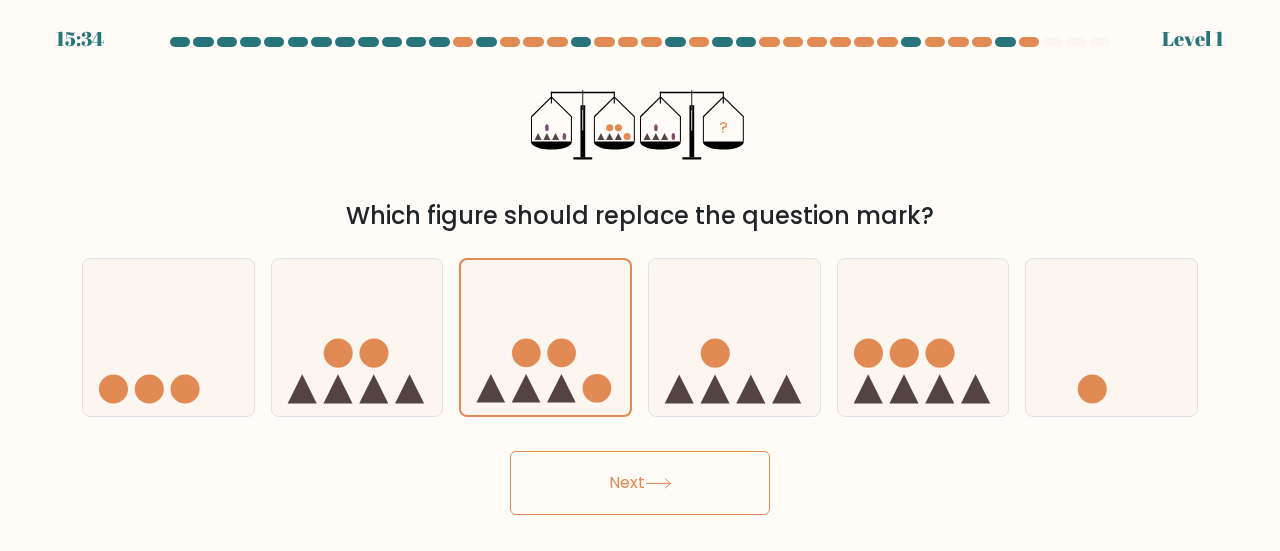 click on "Next" at bounding box center [640, 483] 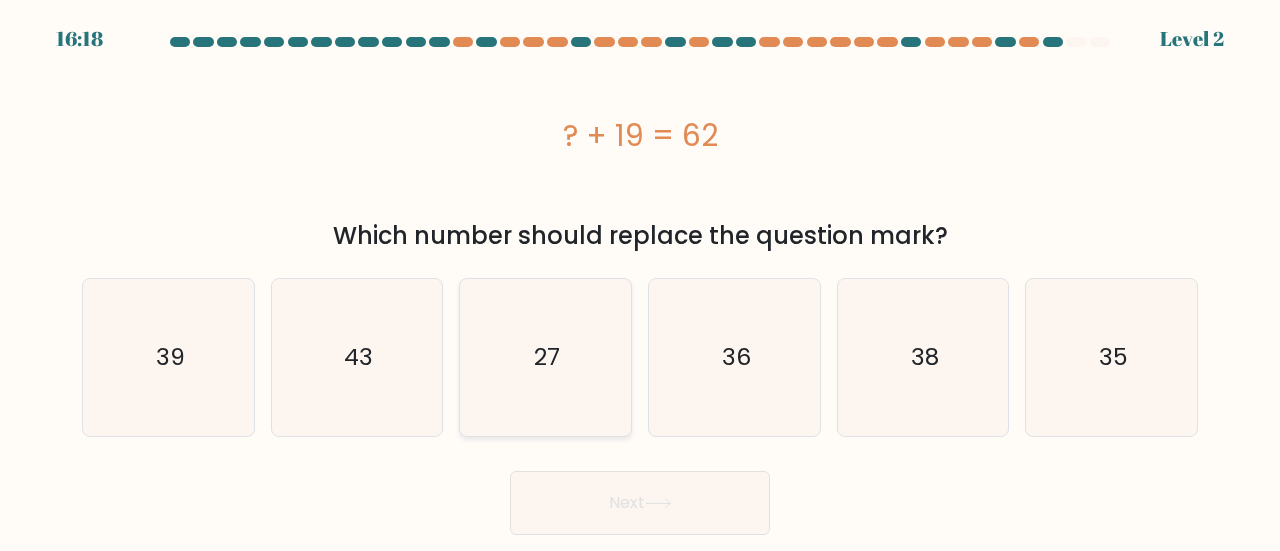 click on "27" 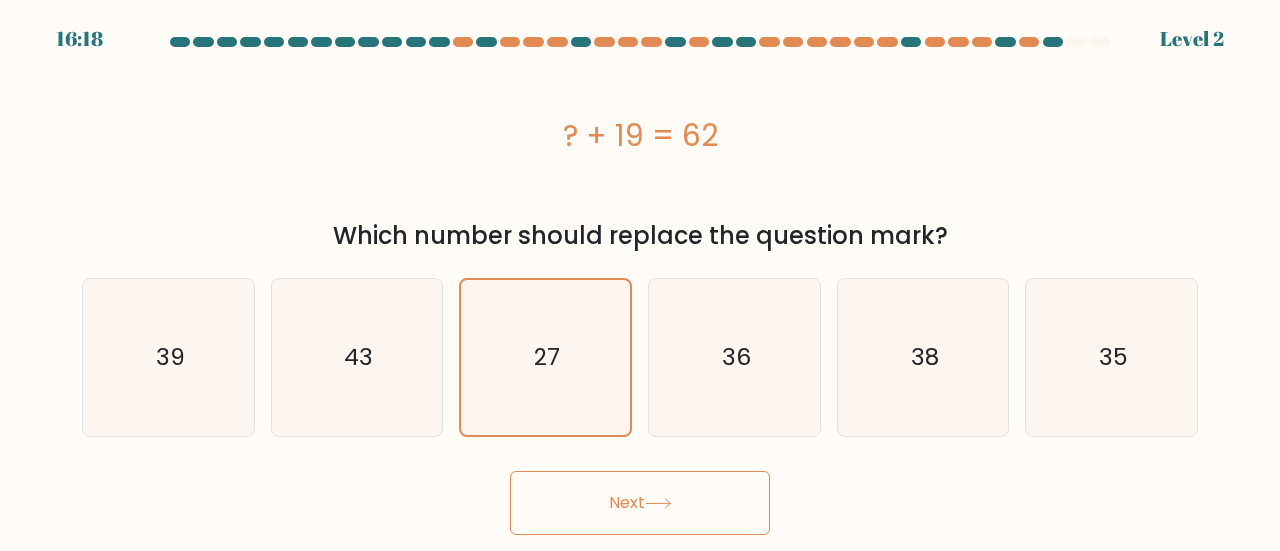 click on "Next" at bounding box center [640, 503] 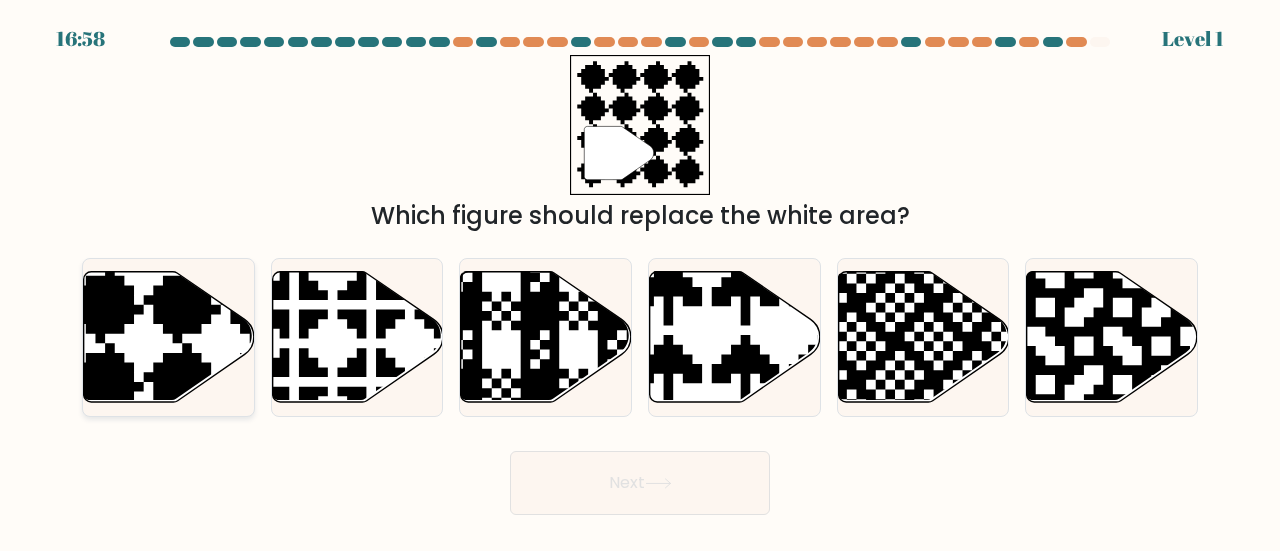 drag, startPoint x: 201, startPoint y: 352, endPoint x: 226, endPoint y: 353, distance: 25.019993 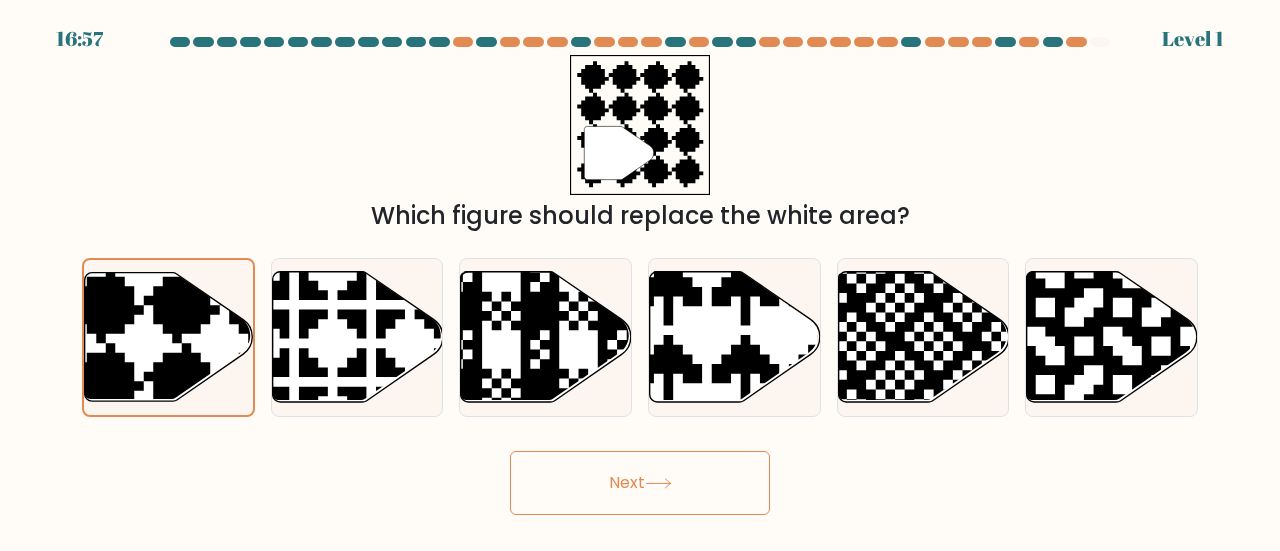 click on "Next" at bounding box center [640, 483] 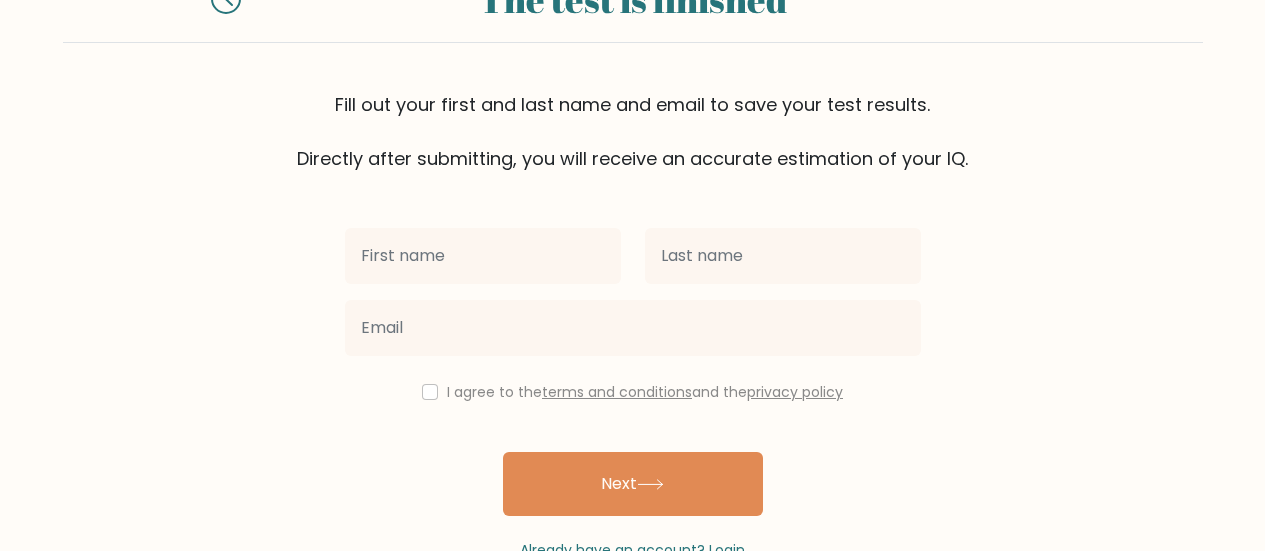 scroll, scrollTop: 0, scrollLeft: 0, axis: both 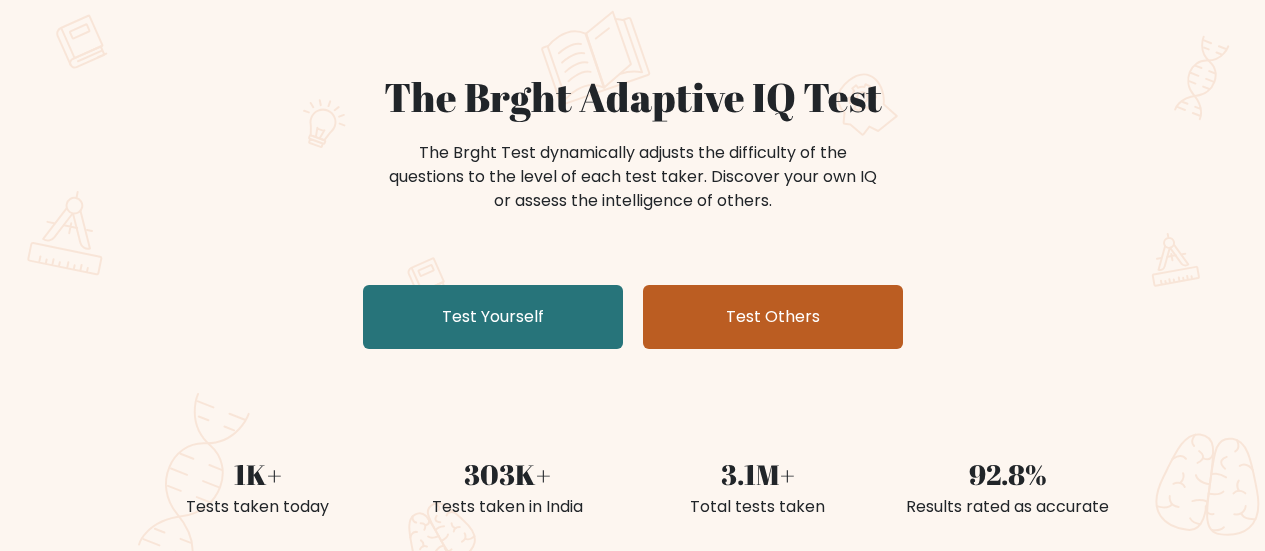 click on "Test Others" at bounding box center (773, 317) 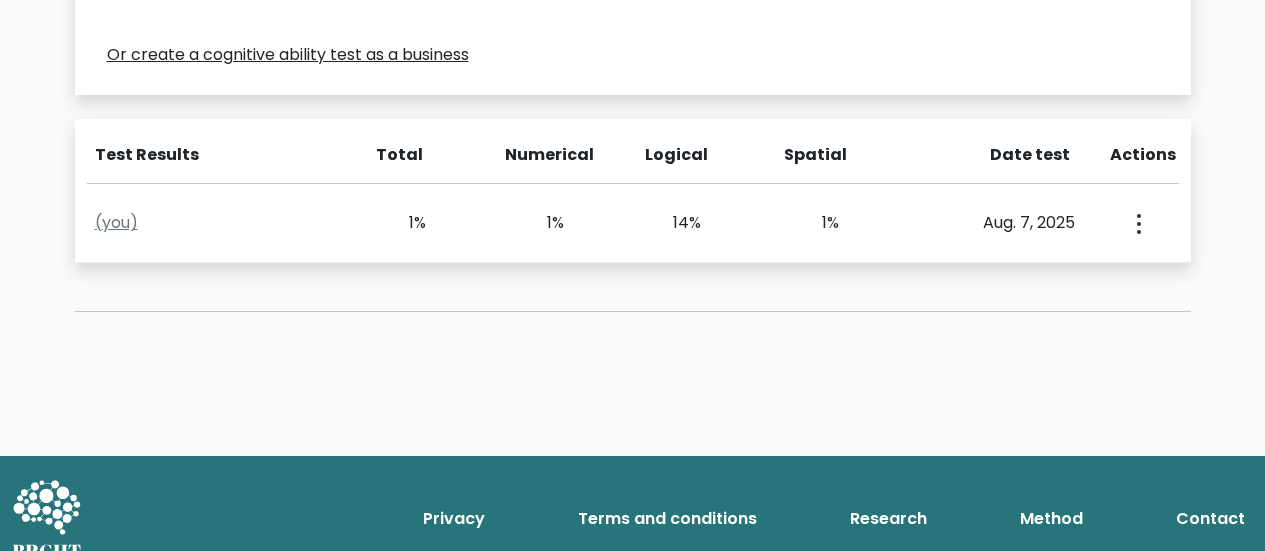 scroll, scrollTop: 871, scrollLeft: 0, axis: vertical 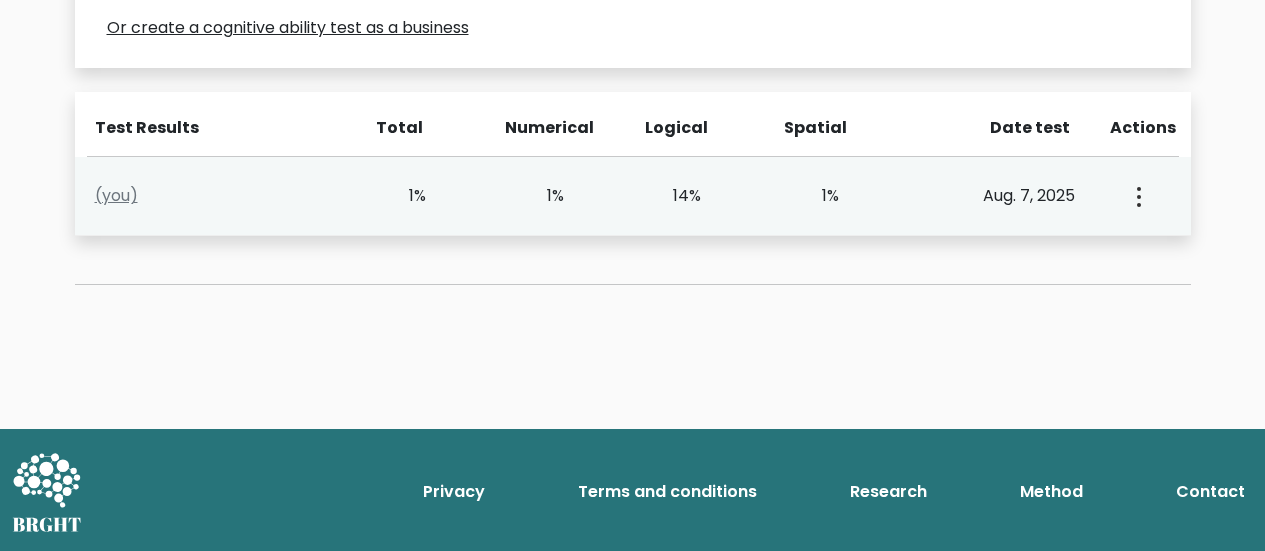 click on "[MONTH]. [DAY], [YEAR]" at bounding box center (633, 196) 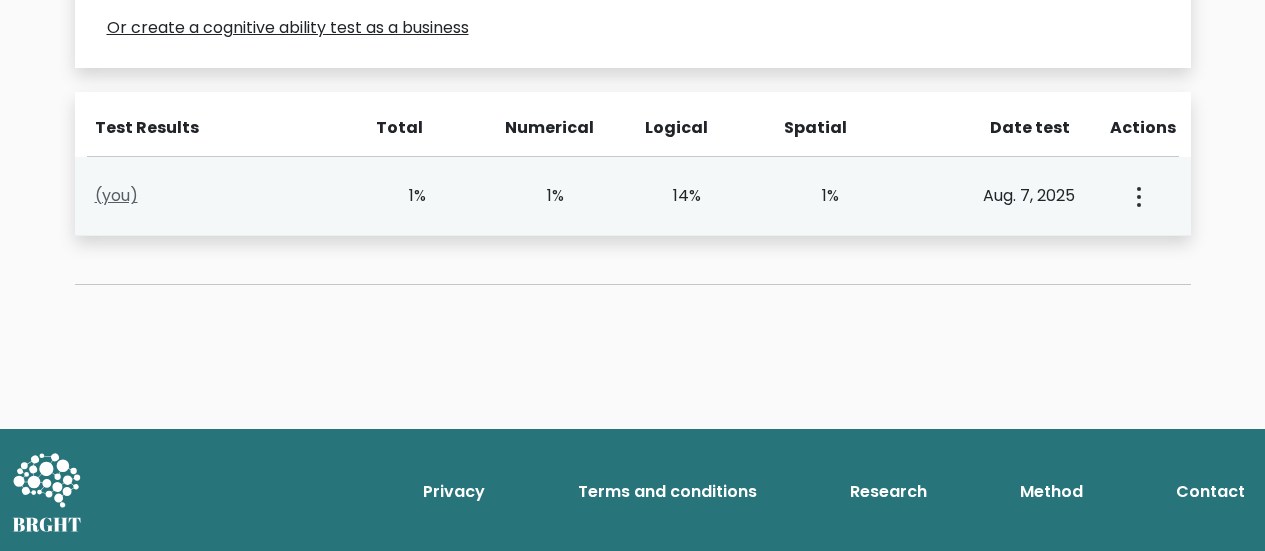 click on "(you)" at bounding box center [116, 195] 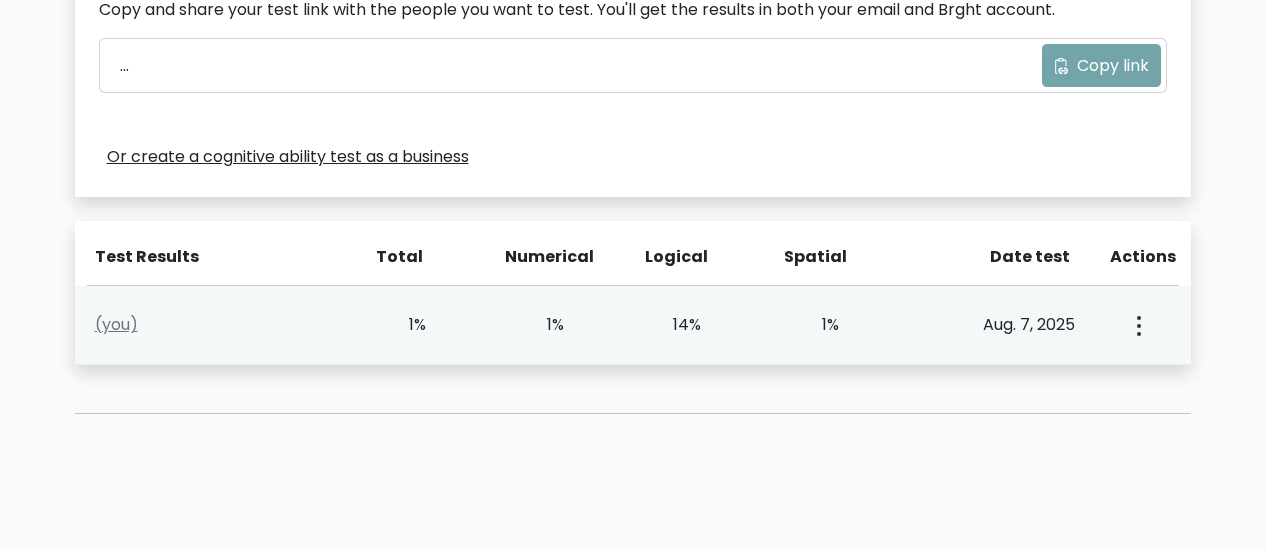 scroll, scrollTop: 737, scrollLeft: 0, axis: vertical 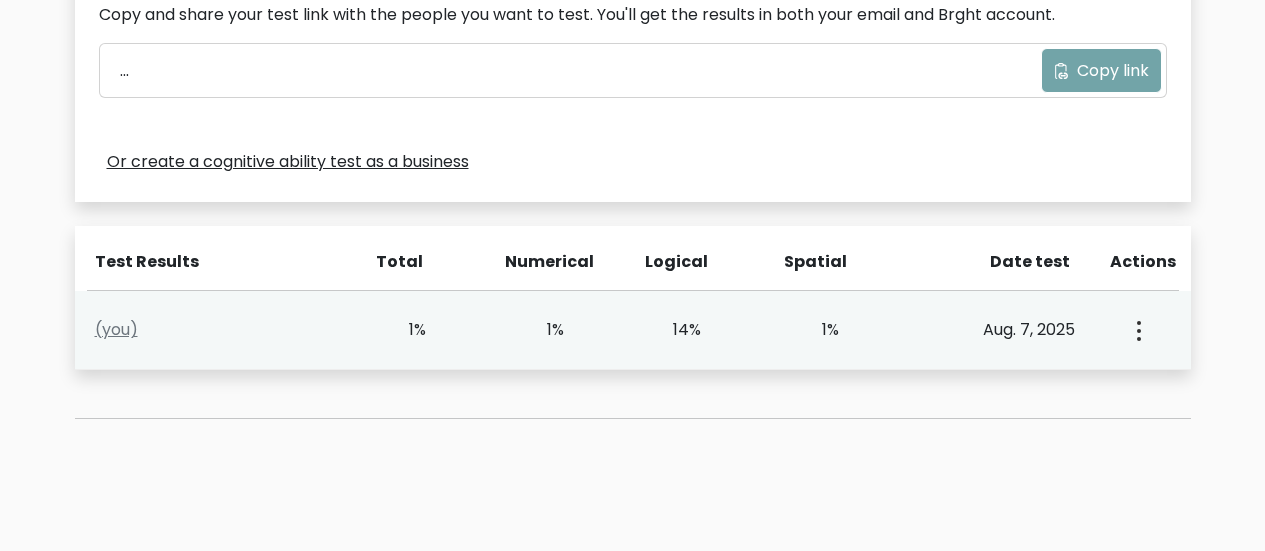click on "View Profile" at bounding box center (1137, 330) 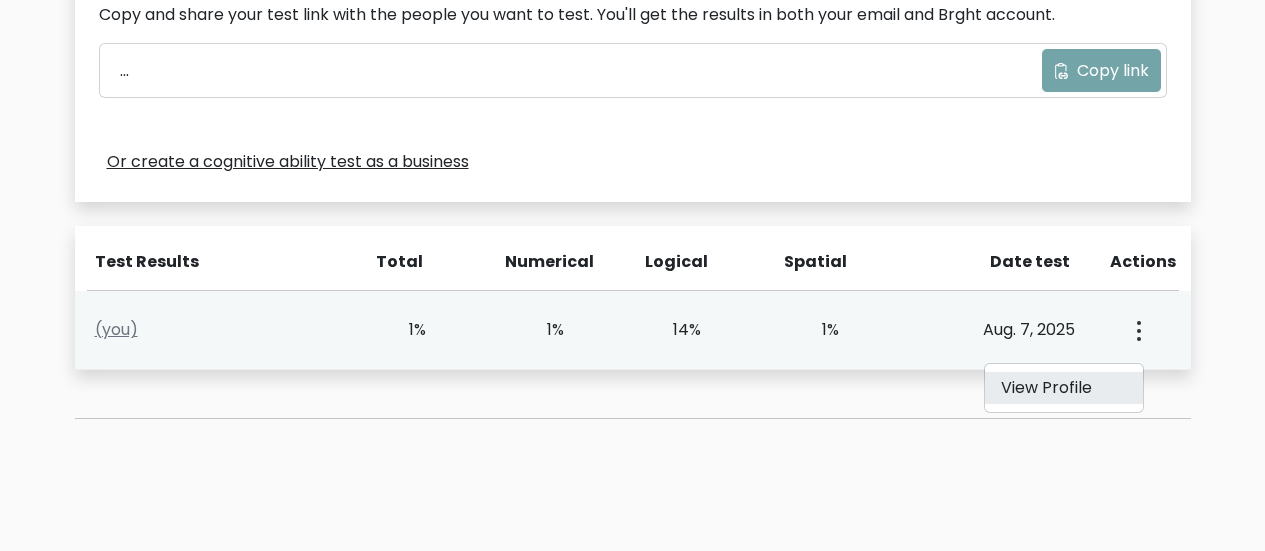 click on "View Profile" at bounding box center [1064, 388] 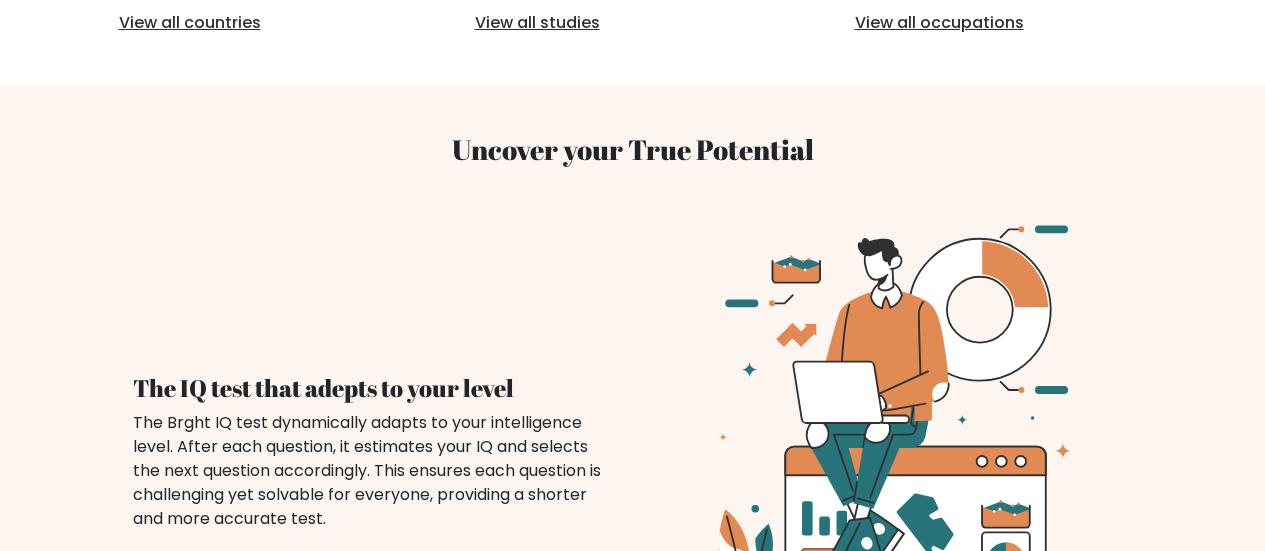 scroll, scrollTop: 917, scrollLeft: 0, axis: vertical 